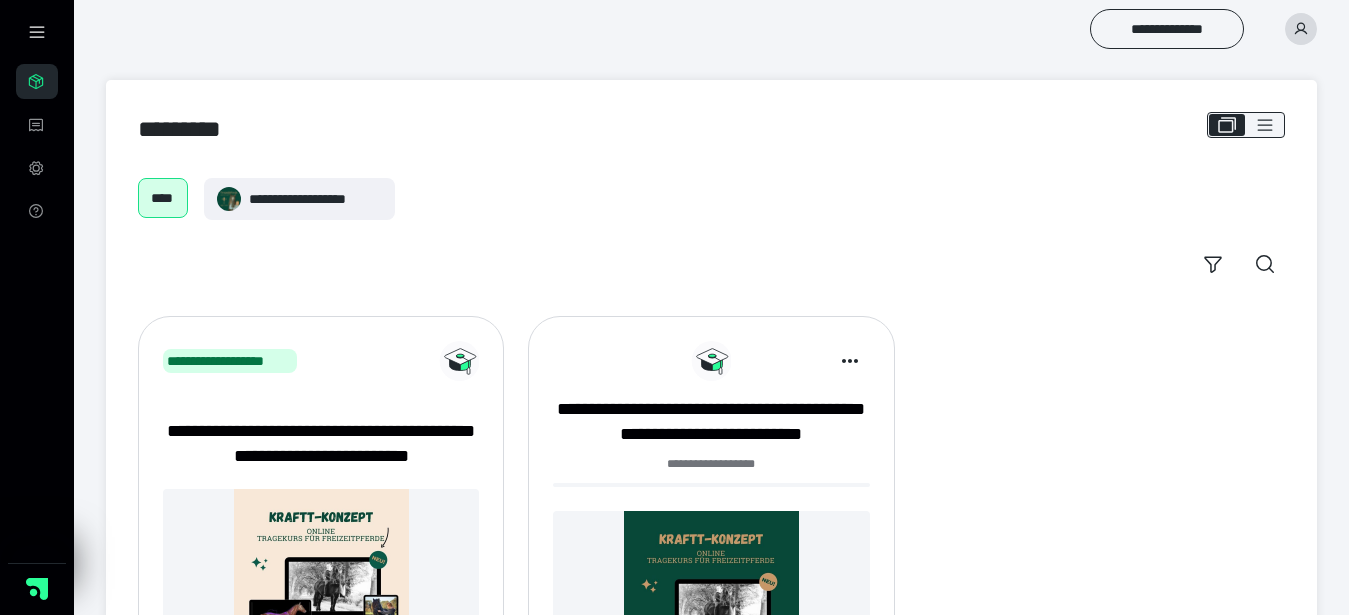 scroll, scrollTop: 0, scrollLeft: 0, axis: both 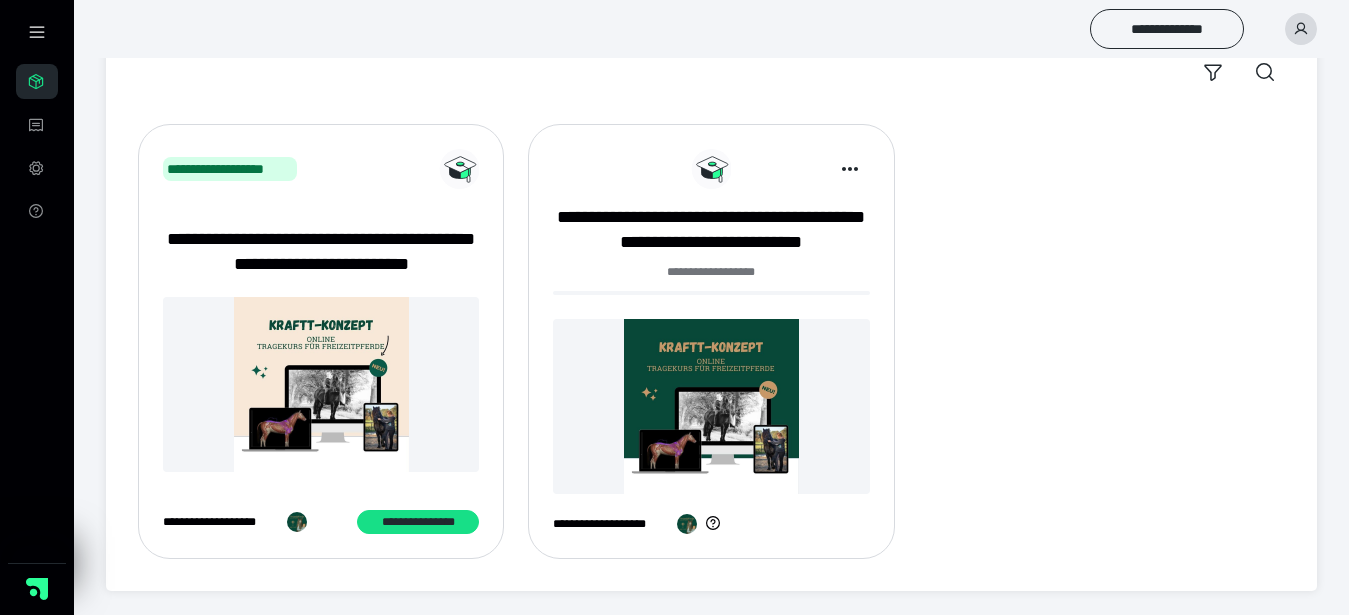 click at bounding box center (711, 406) 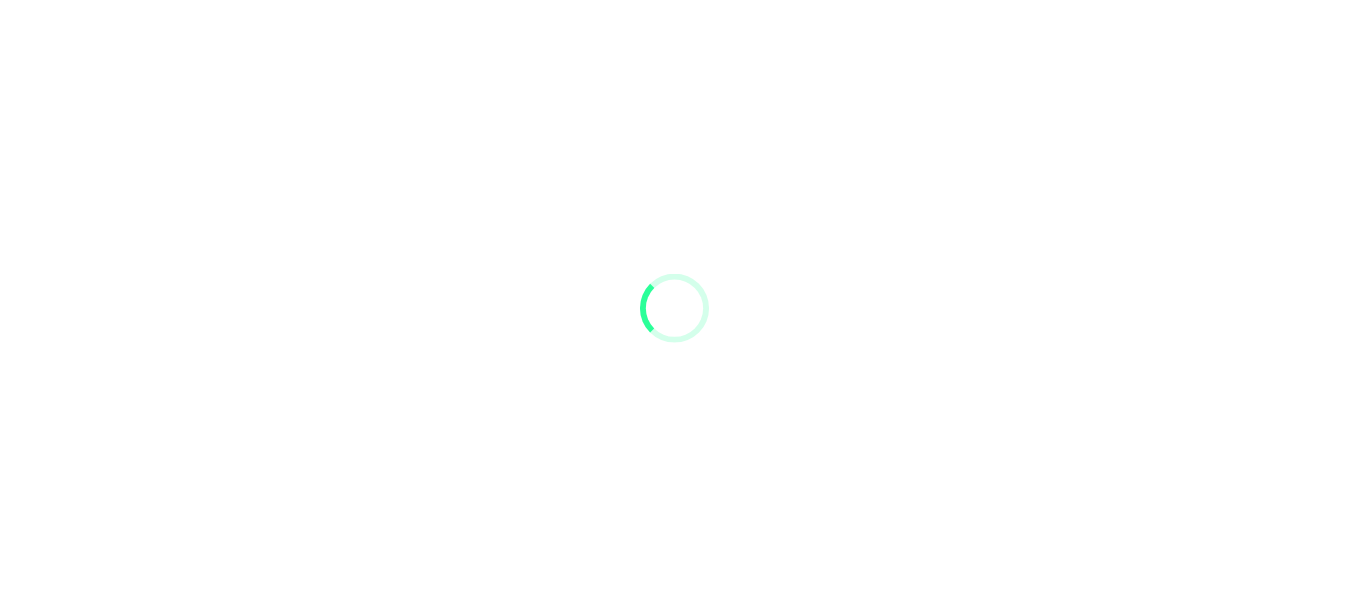 scroll, scrollTop: 0, scrollLeft: 0, axis: both 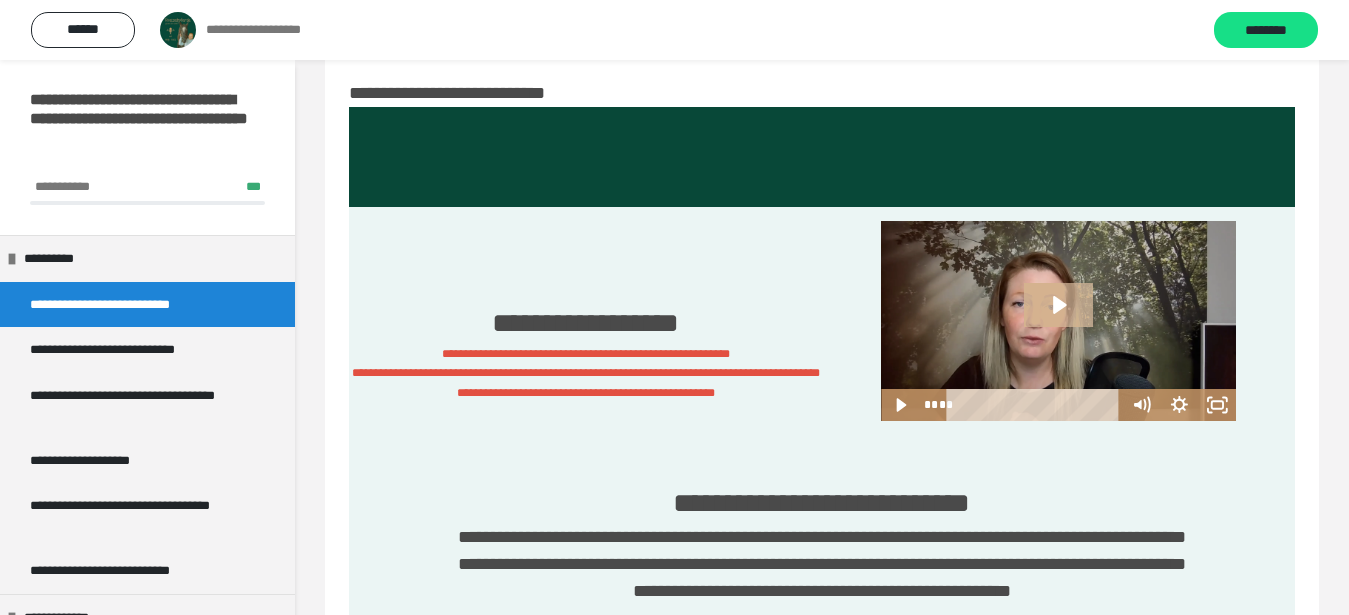 click 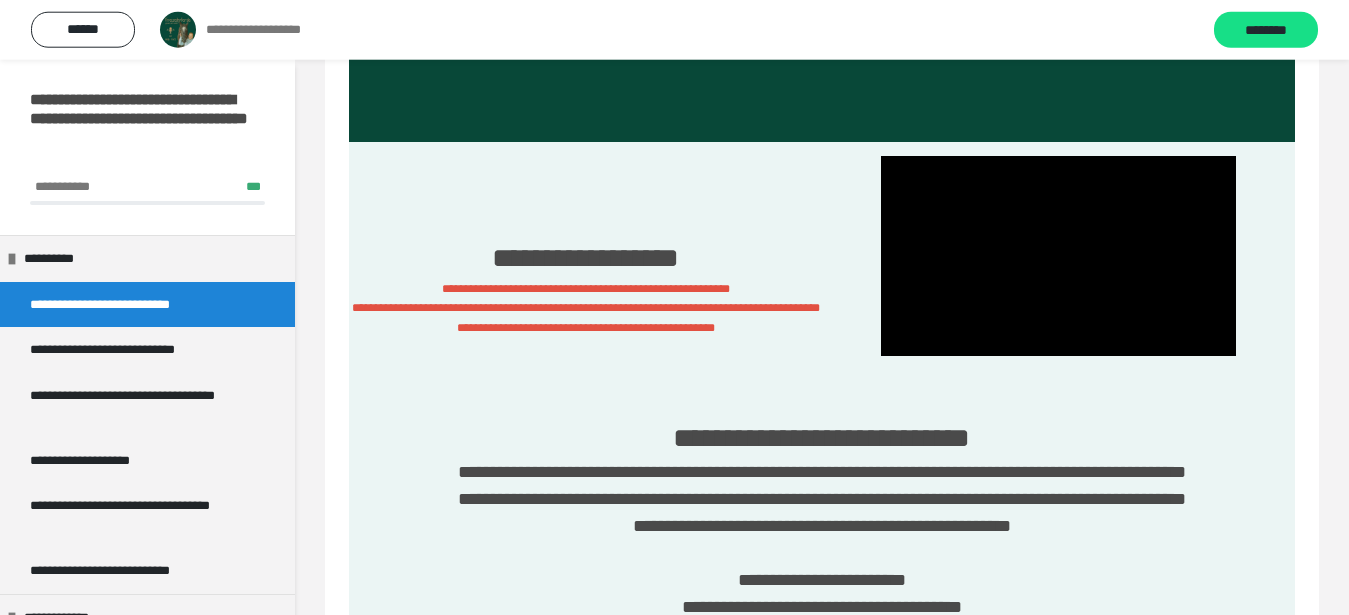 scroll, scrollTop: 102, scrollLeft: 0, axis: vertical 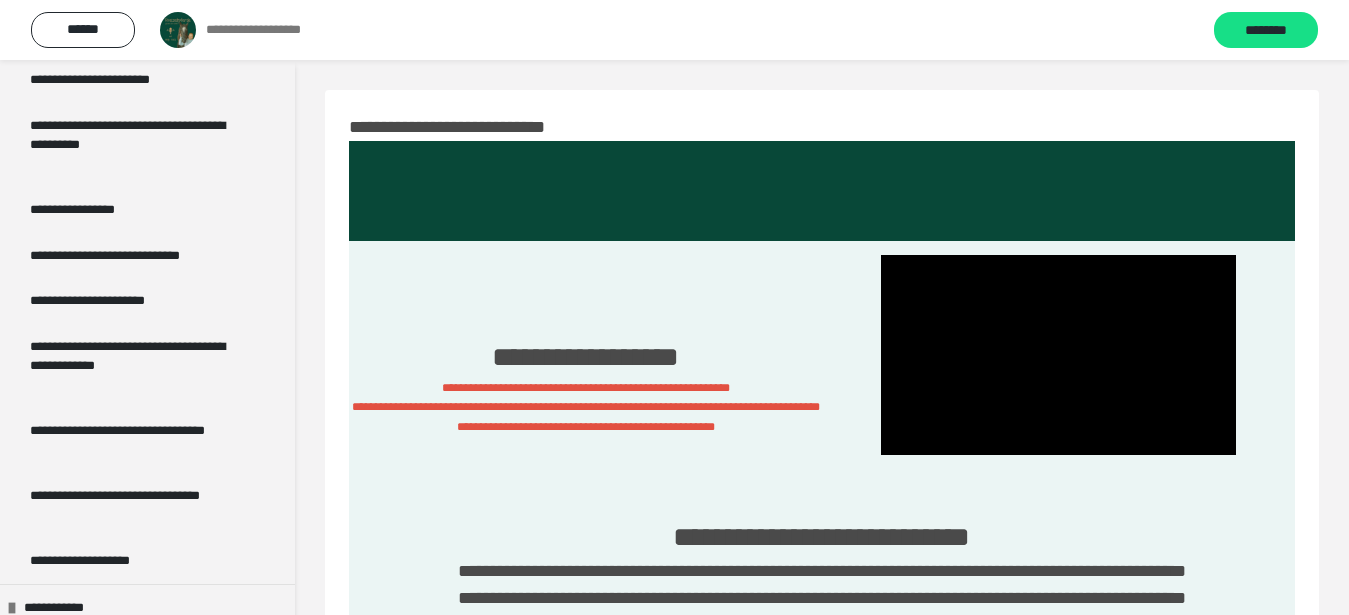 click on "**********" at bounding box center [822, 1929] 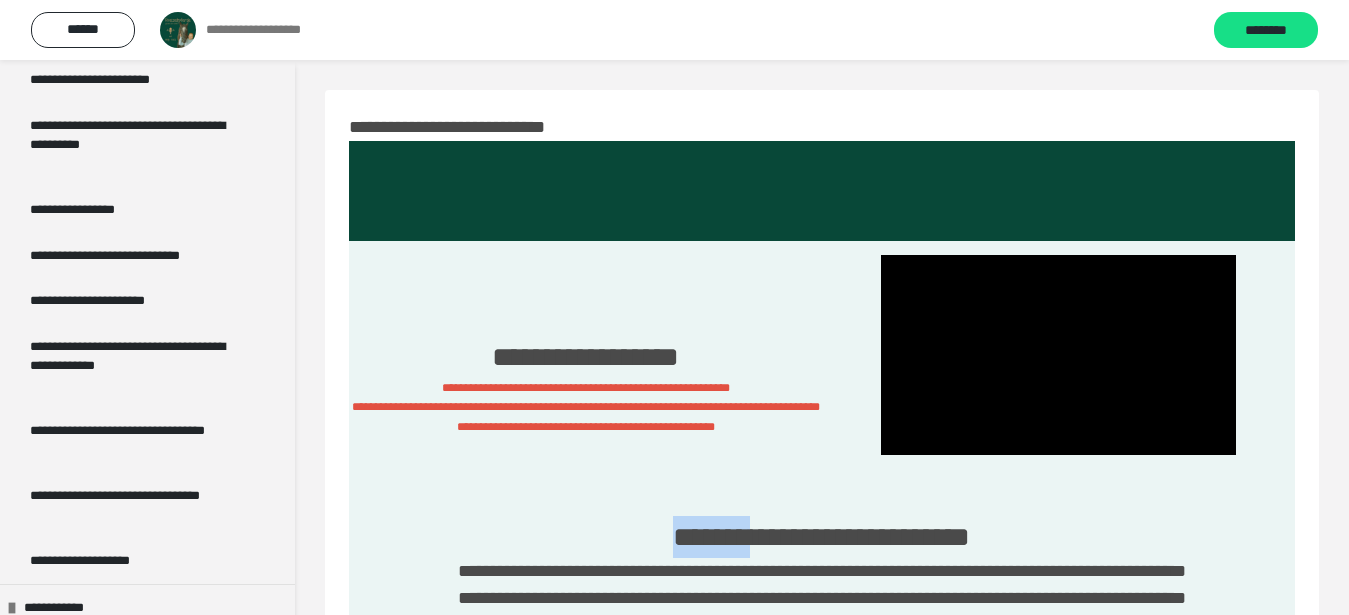 click on "**********" at bounding box center [822, 1929] 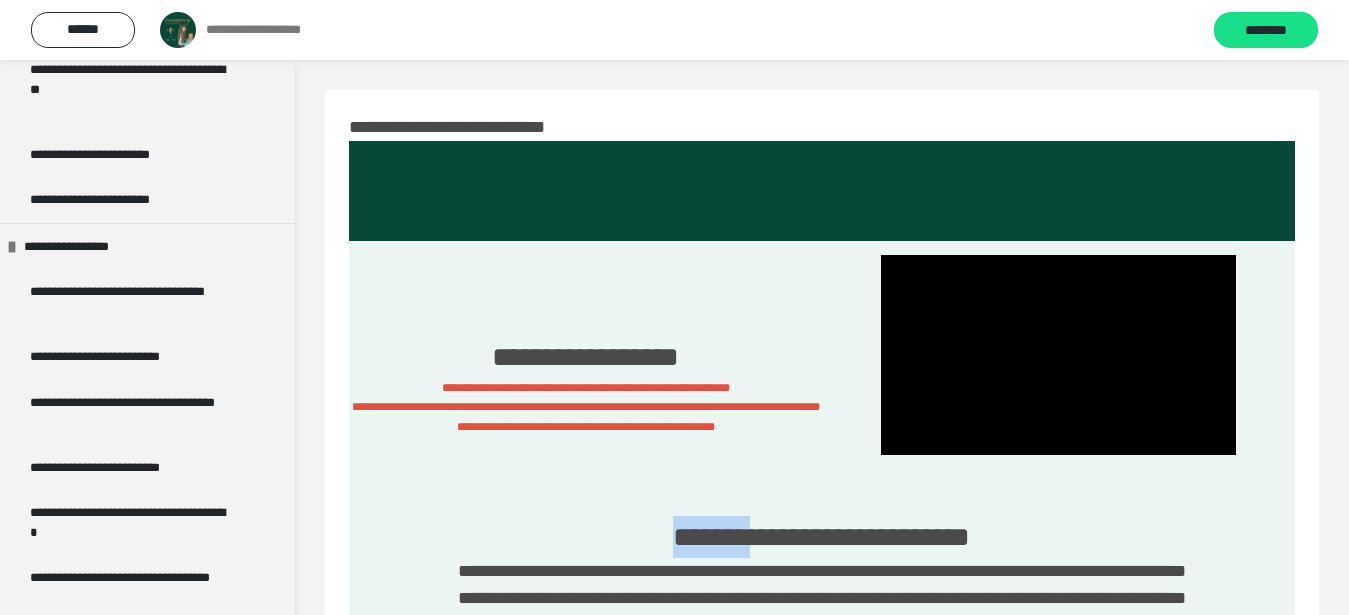 scroll, scrollTop: 1733, scrollLeft: 0, axis: vertical 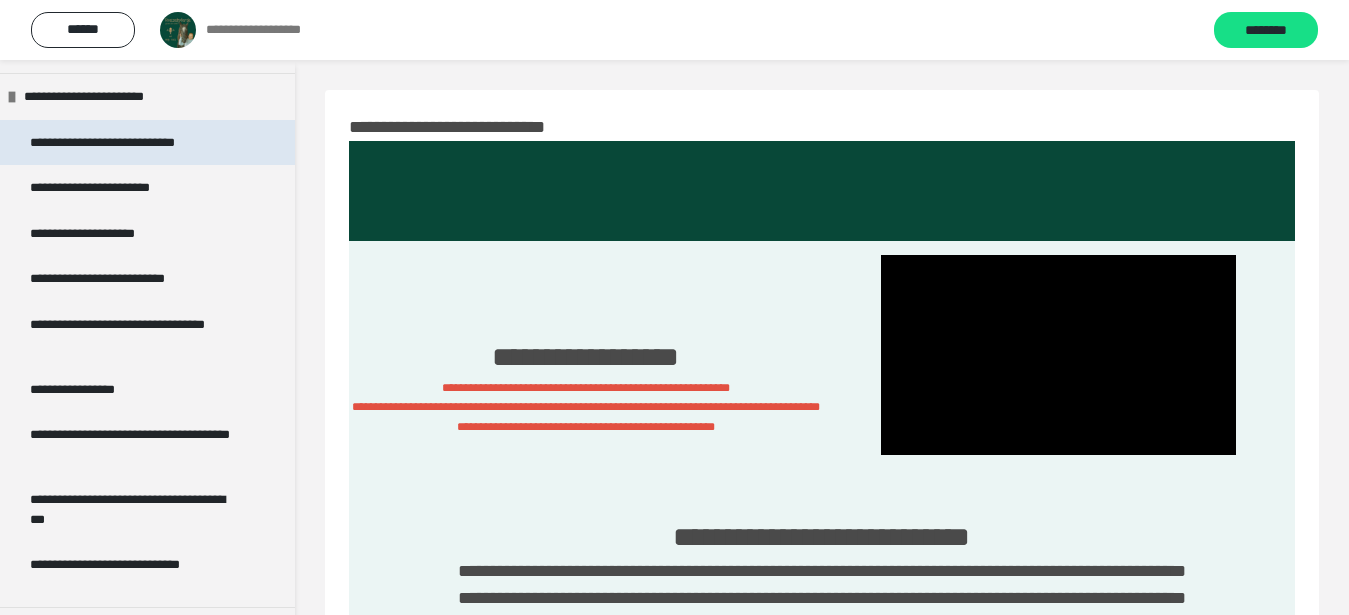 click on "**********" at bounding box center (129, 143) 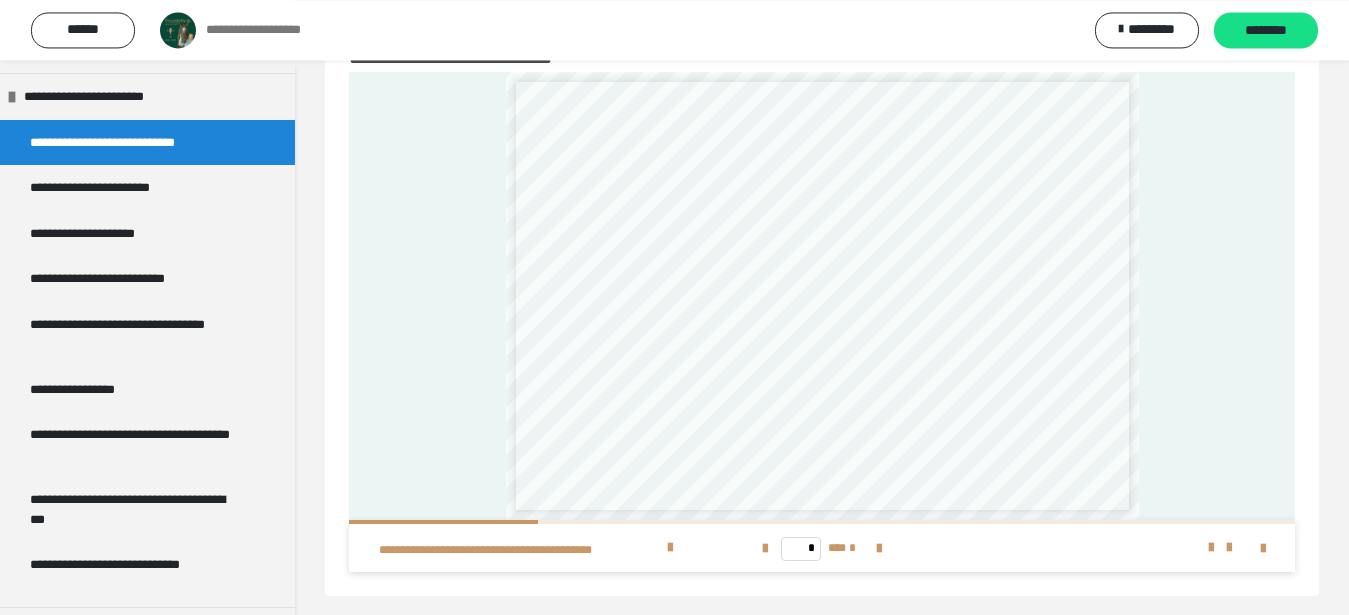 scroll, scrollTop: 80, scrollLeft: 0, axis: vertical 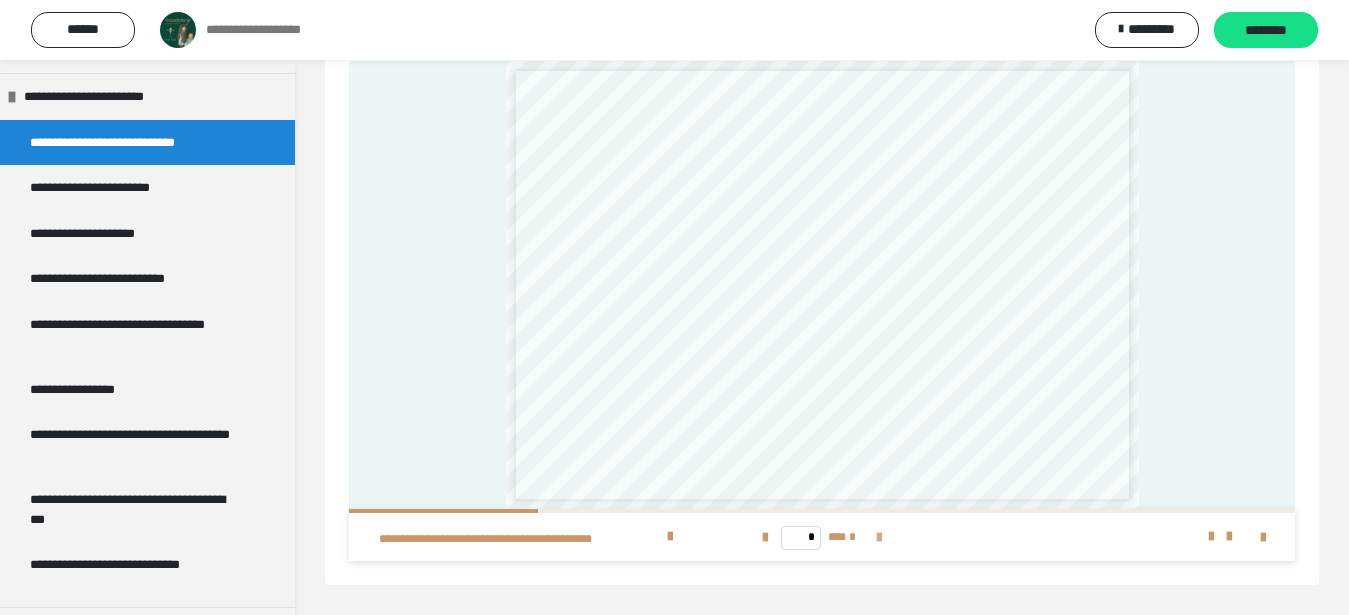 click at bounding box center (879, 538) 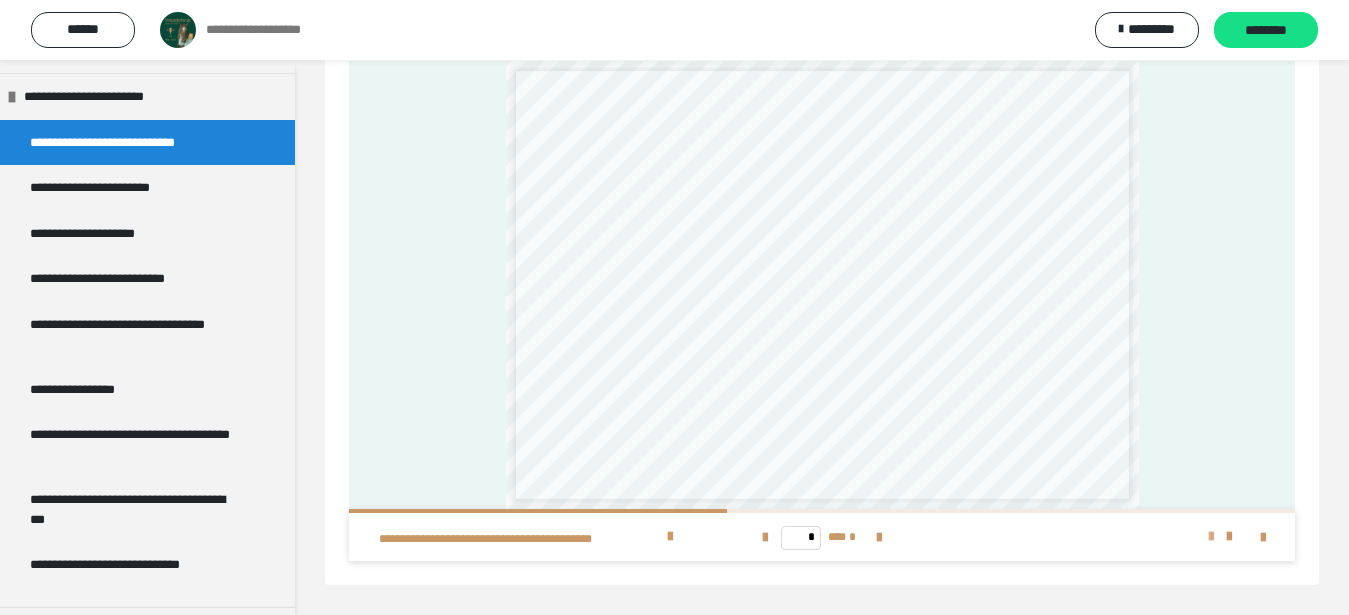 click at bounding box center (1211, 537) 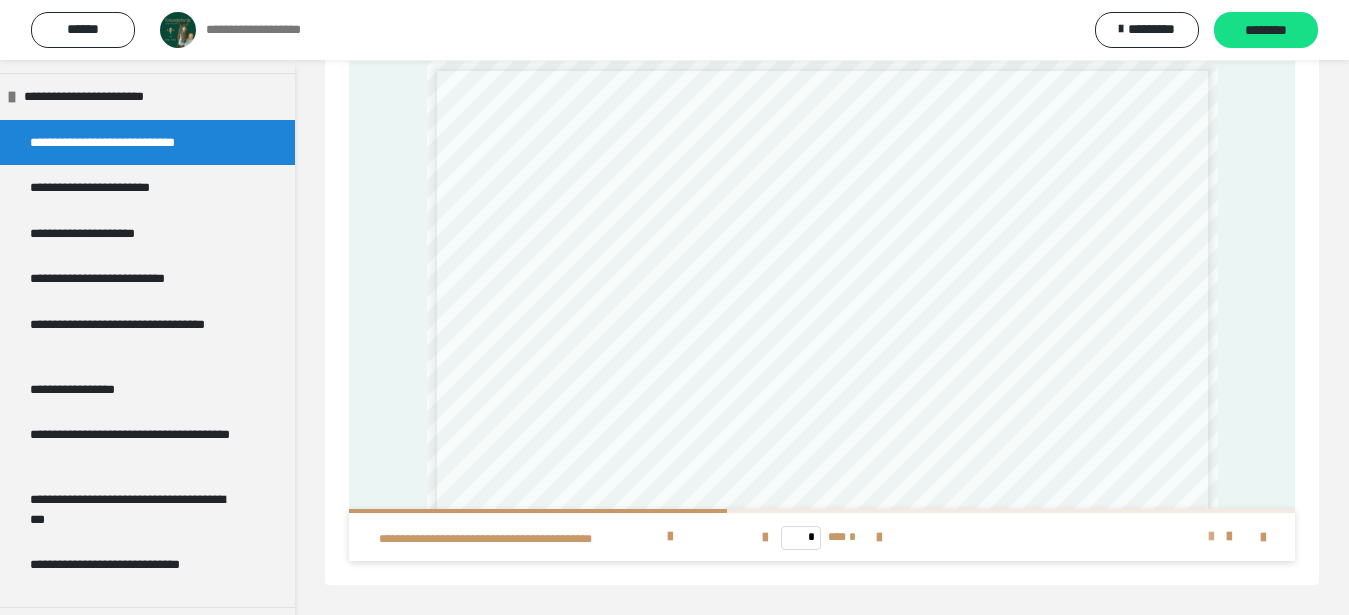 click at bounding box center [1211, 537] 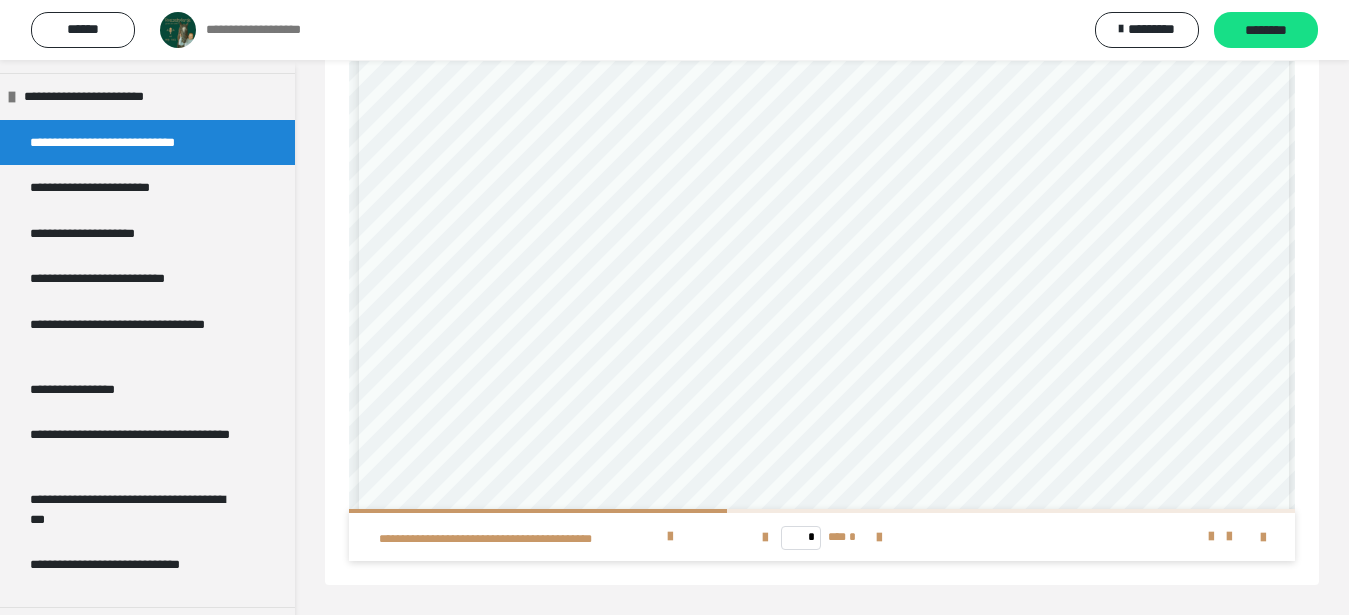 scroll, scrollTop: 192, scrollLeft: 0, axis: vertical 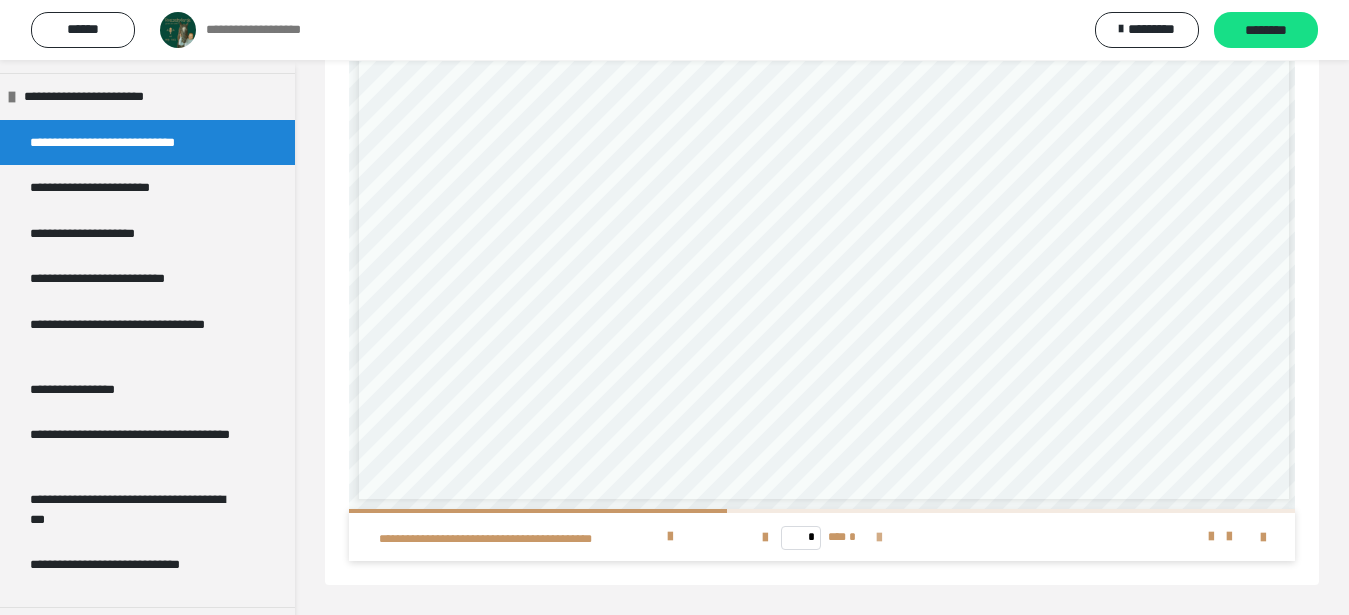 click at bounding box center (879, 538) 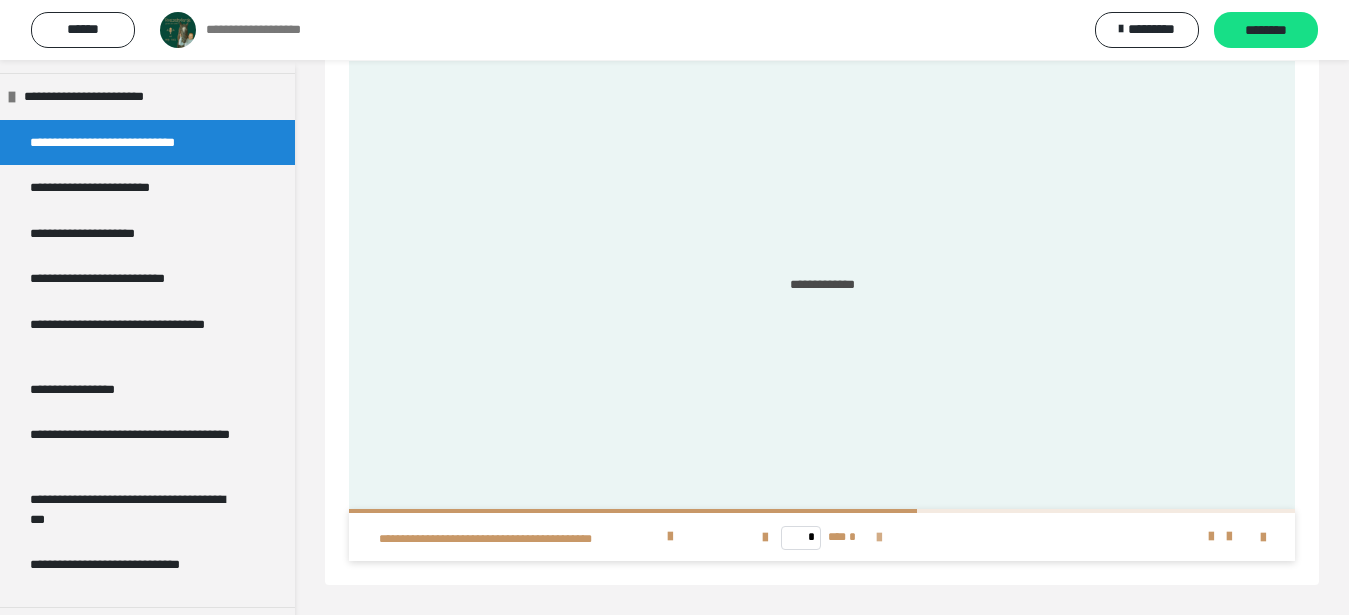 scroll, scrollTop: 0, scrollLeft: 0, axis: both 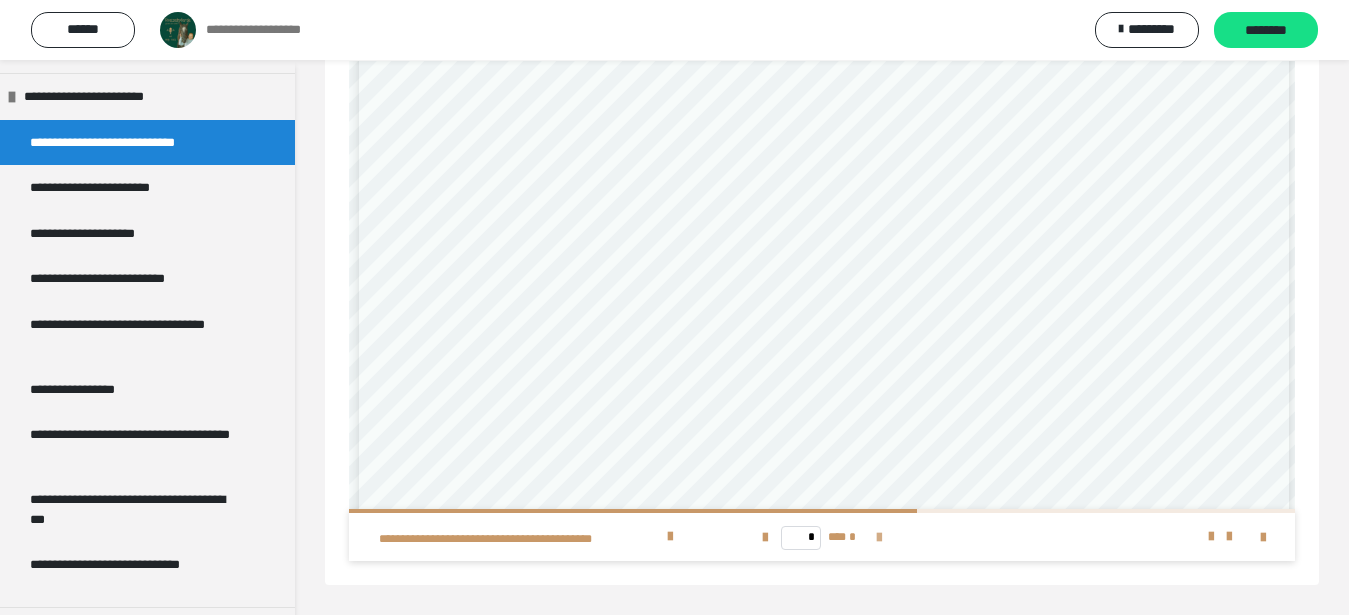 click at bounding box center (879, 538) 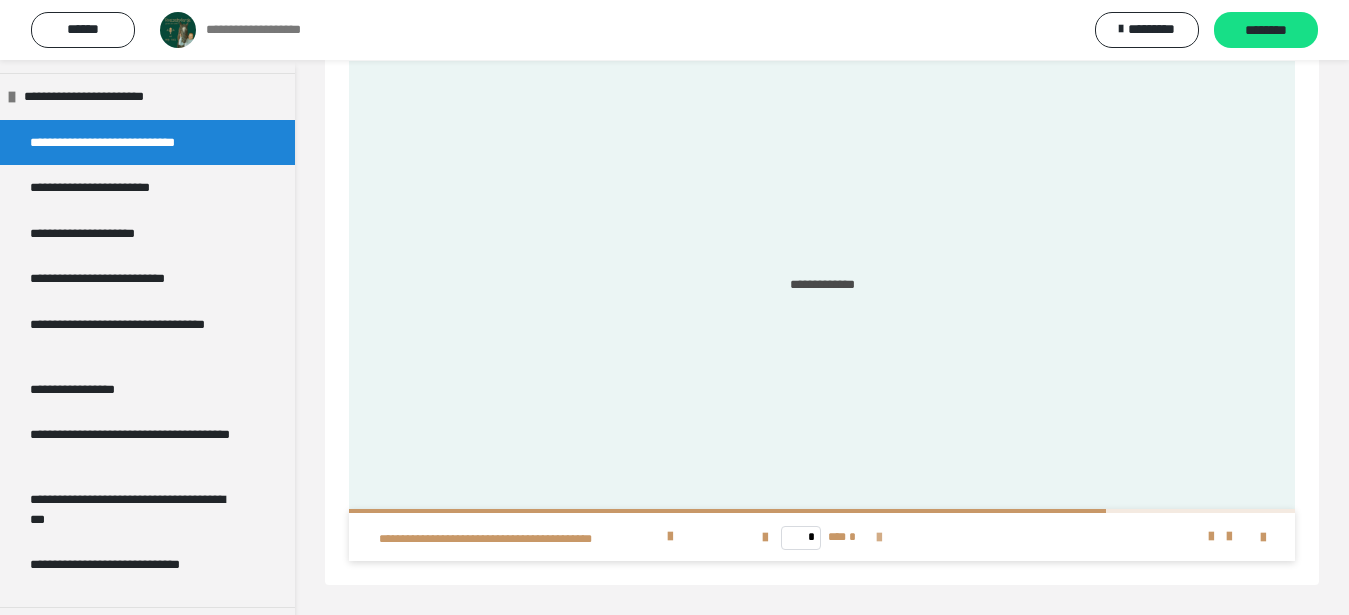 scroll, scrollTop: 0, scrollLeft: 0, axis: both 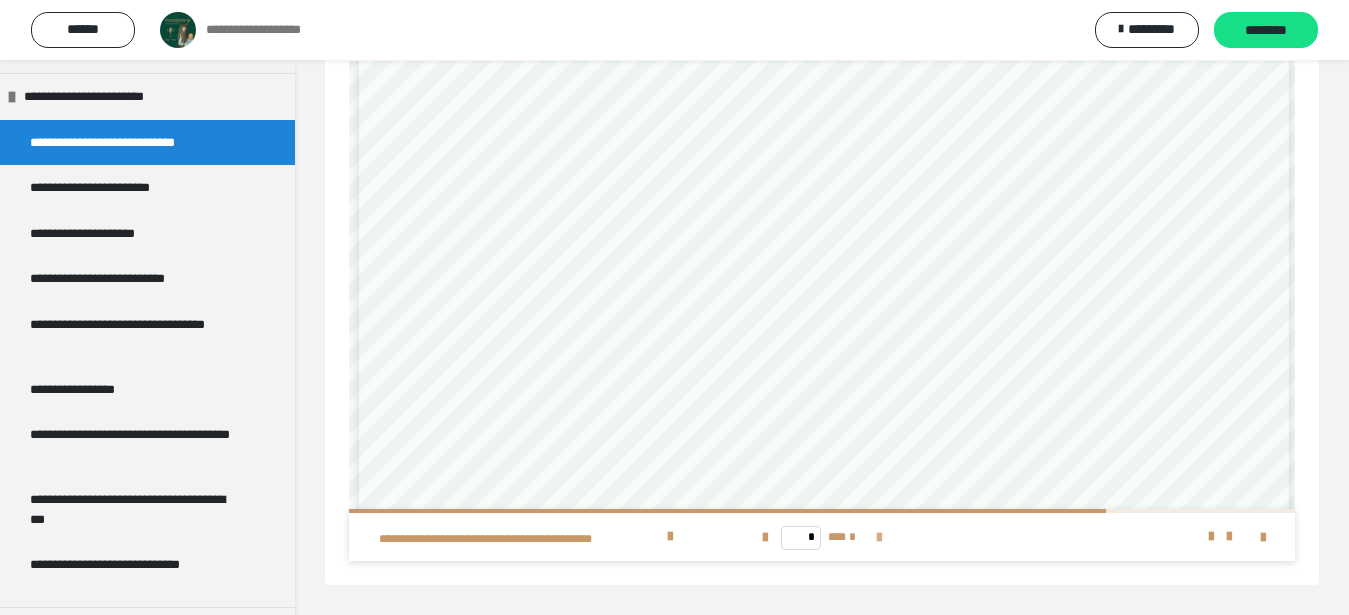 click at bounding box center (879, 538) 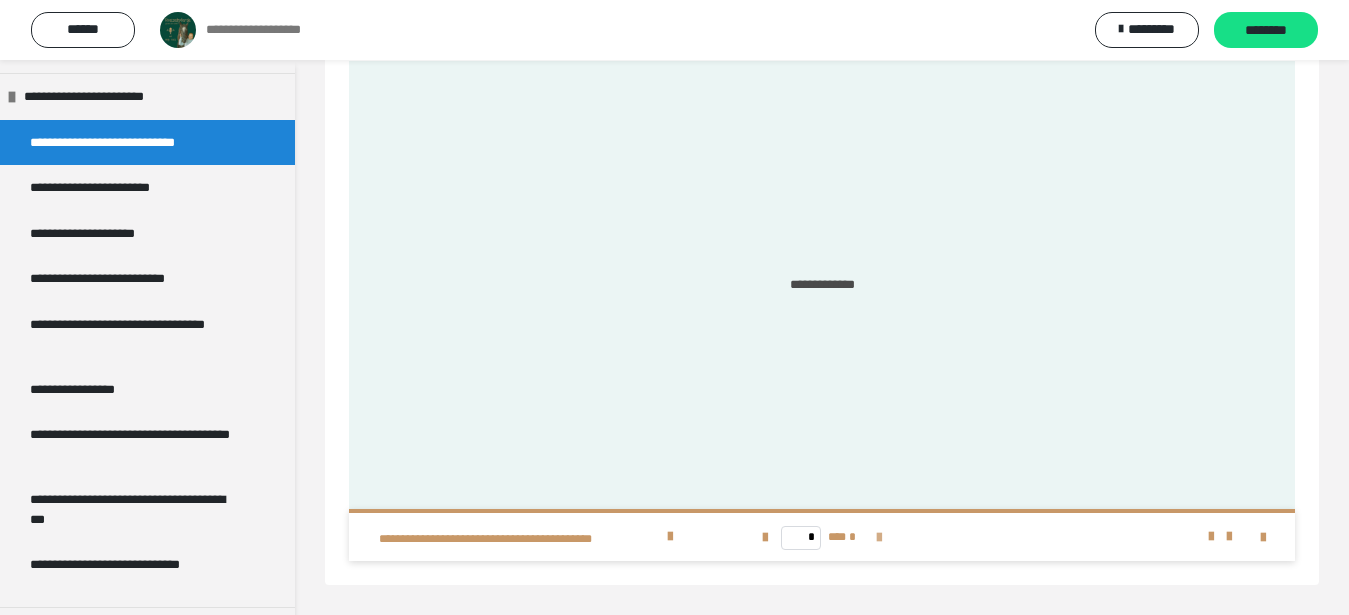 scroll, scrollTop: 0, scrollLeft: 0, axis: both 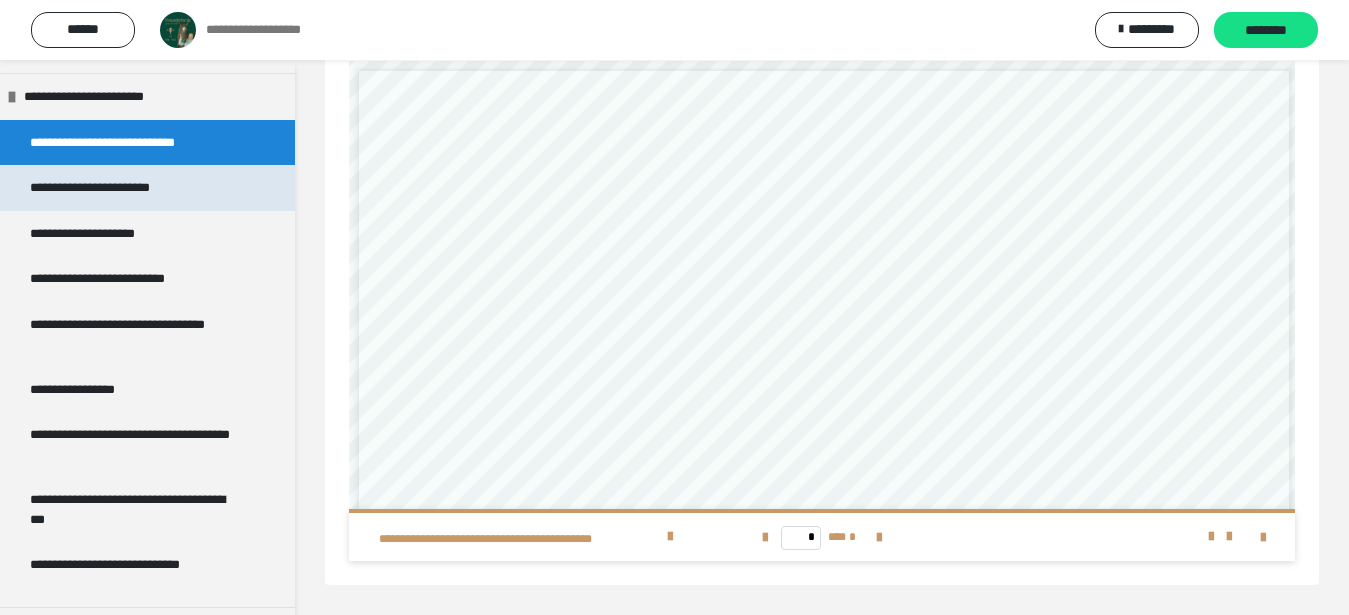 click on "**********" at bounding box center (122, 188) 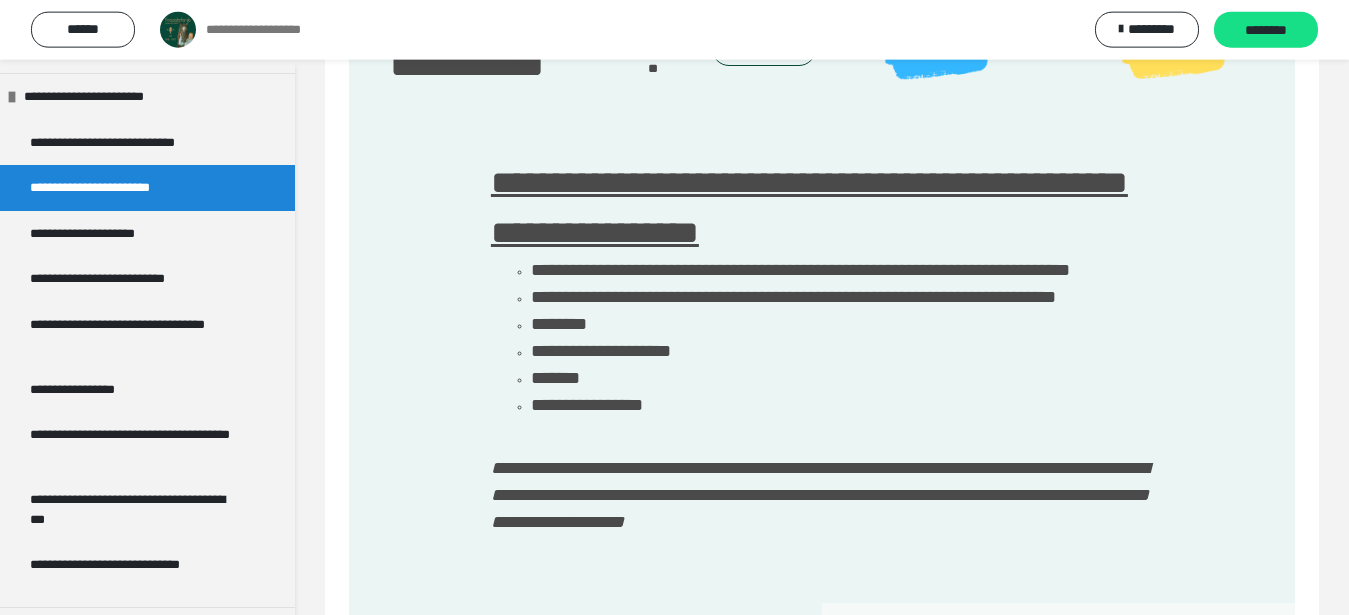 scroll, scrollTop: 284, scrollLeft: 0, axis: vertical 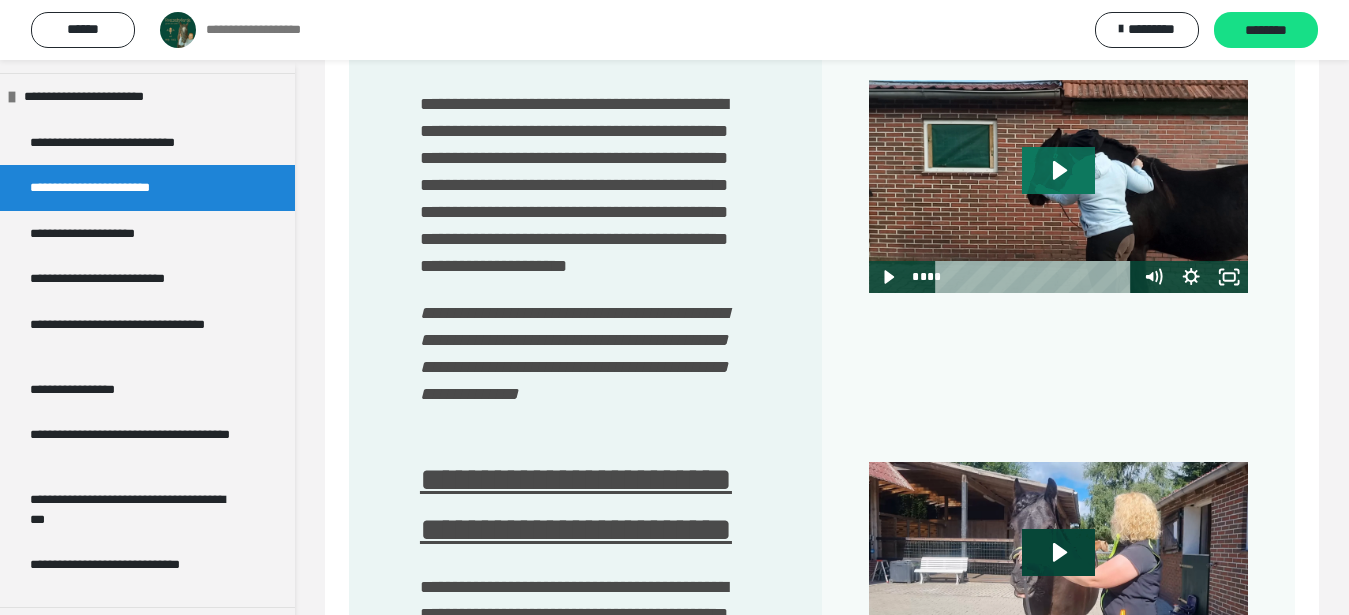click 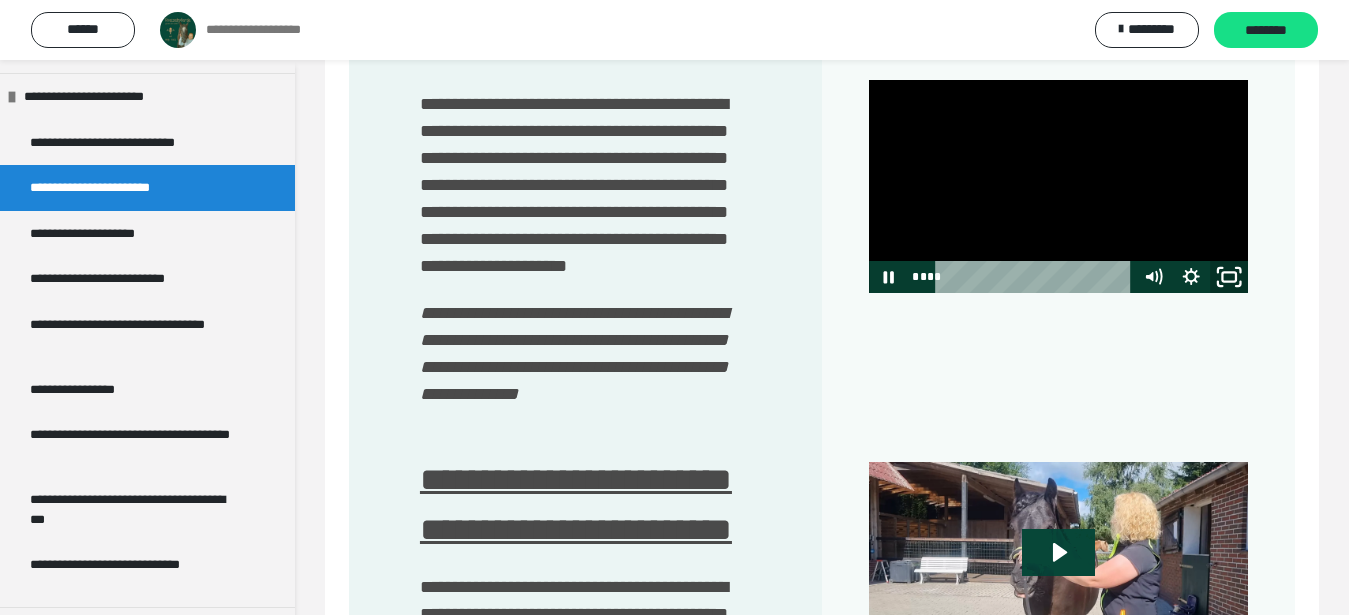 click 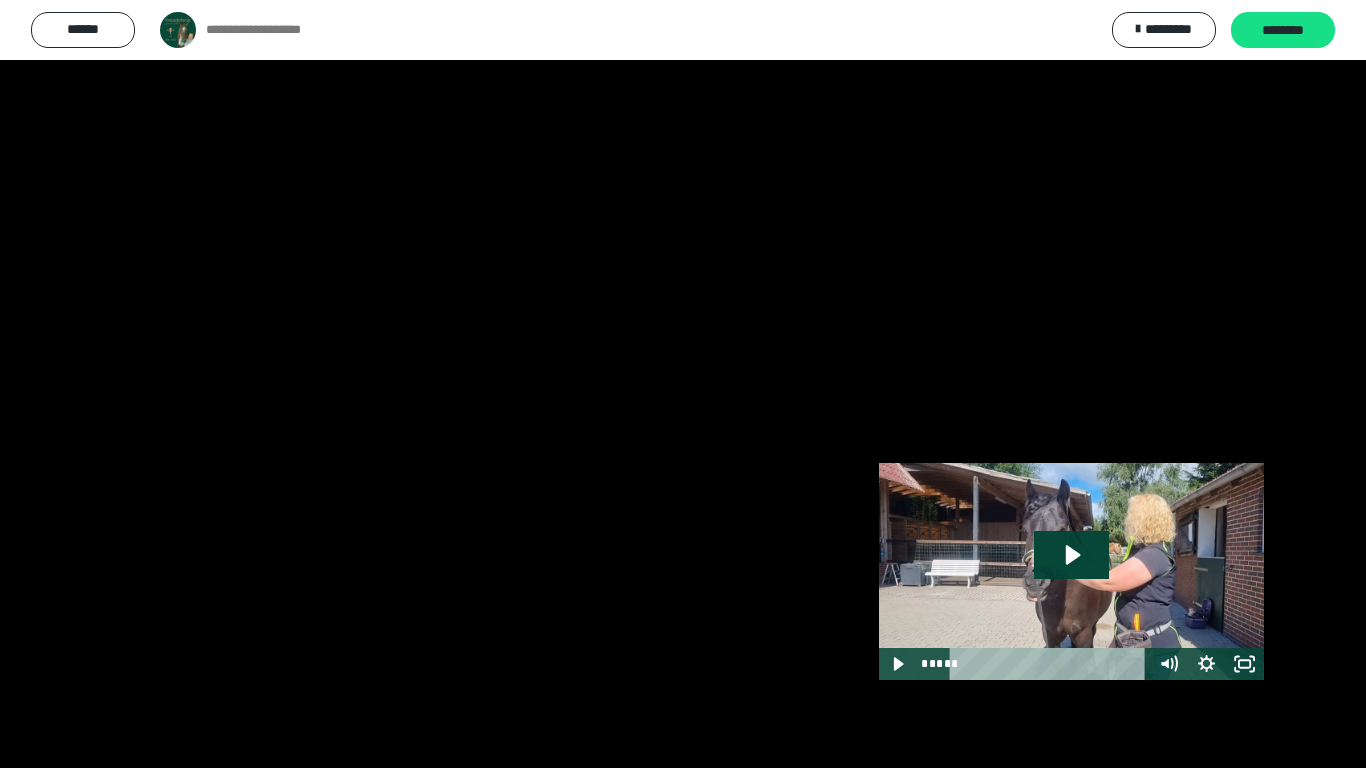 click at bounding box center [683, 384] 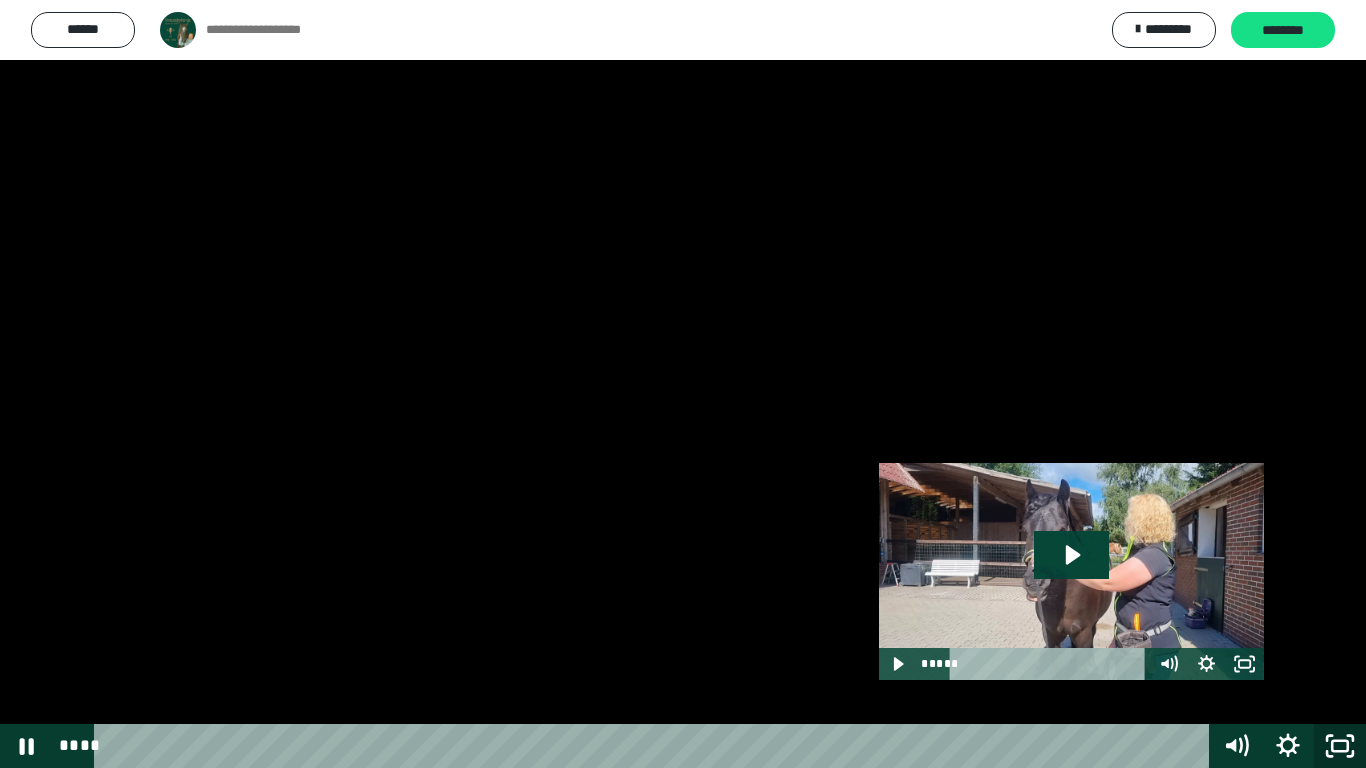 click 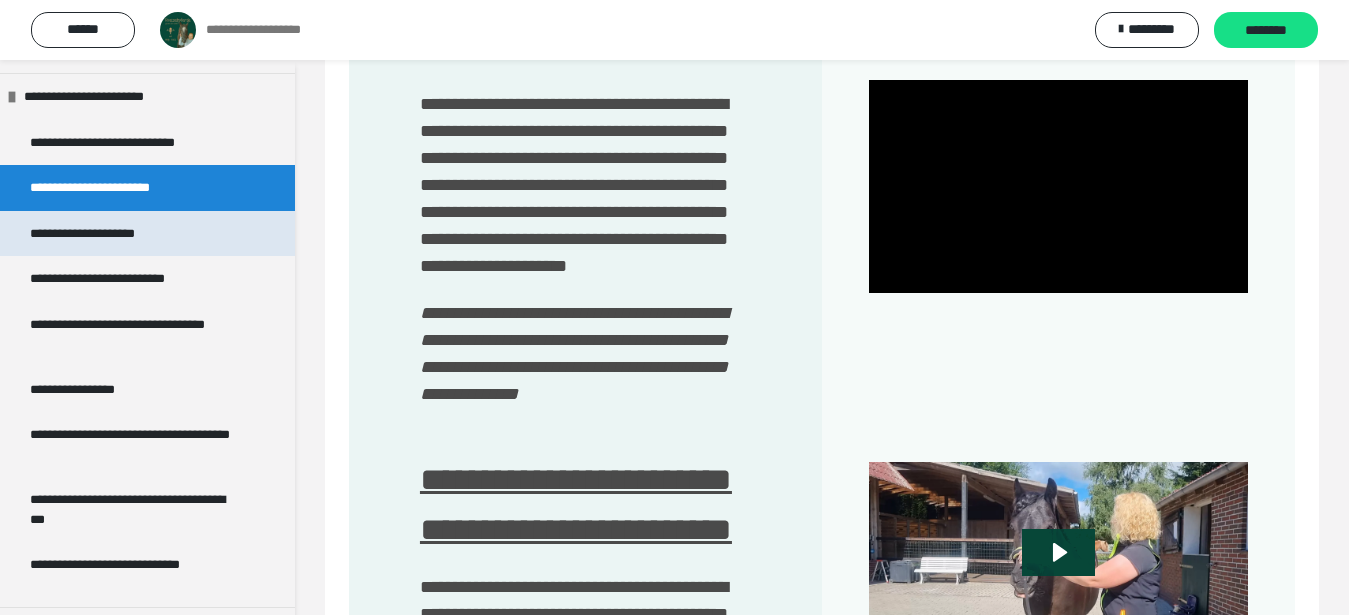 click on "**********" at bounding box center (106, 234) 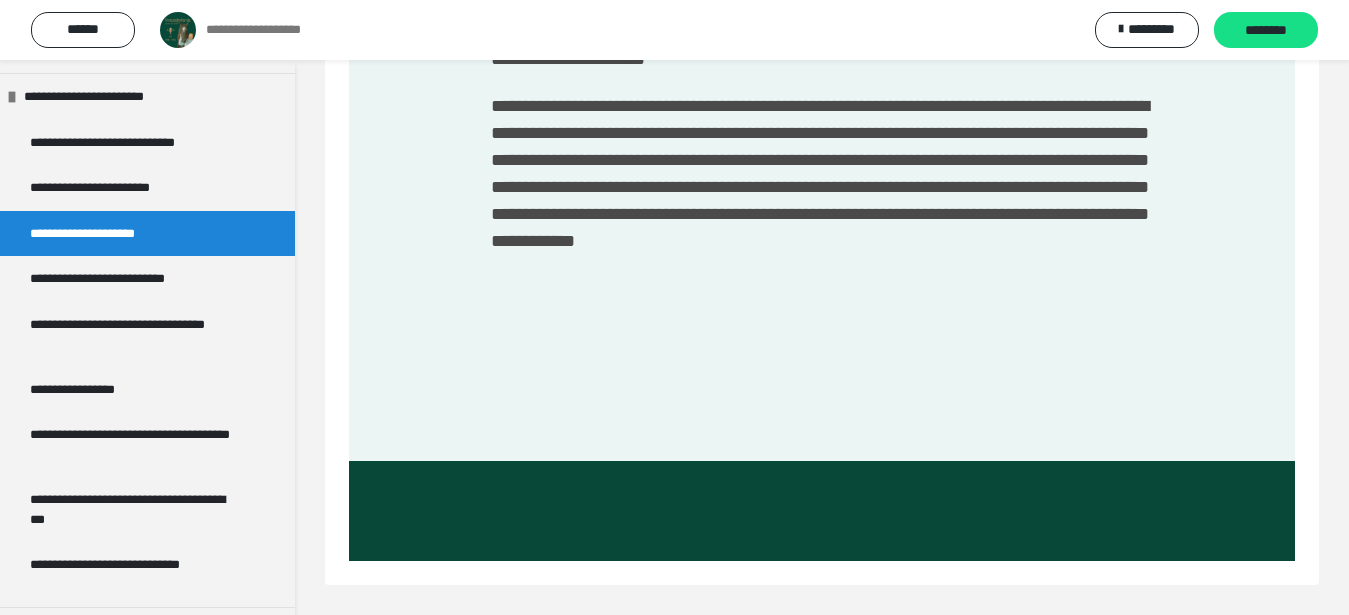 scroll, scrollTop: 705, scrollLeft: 0, axis: vertical 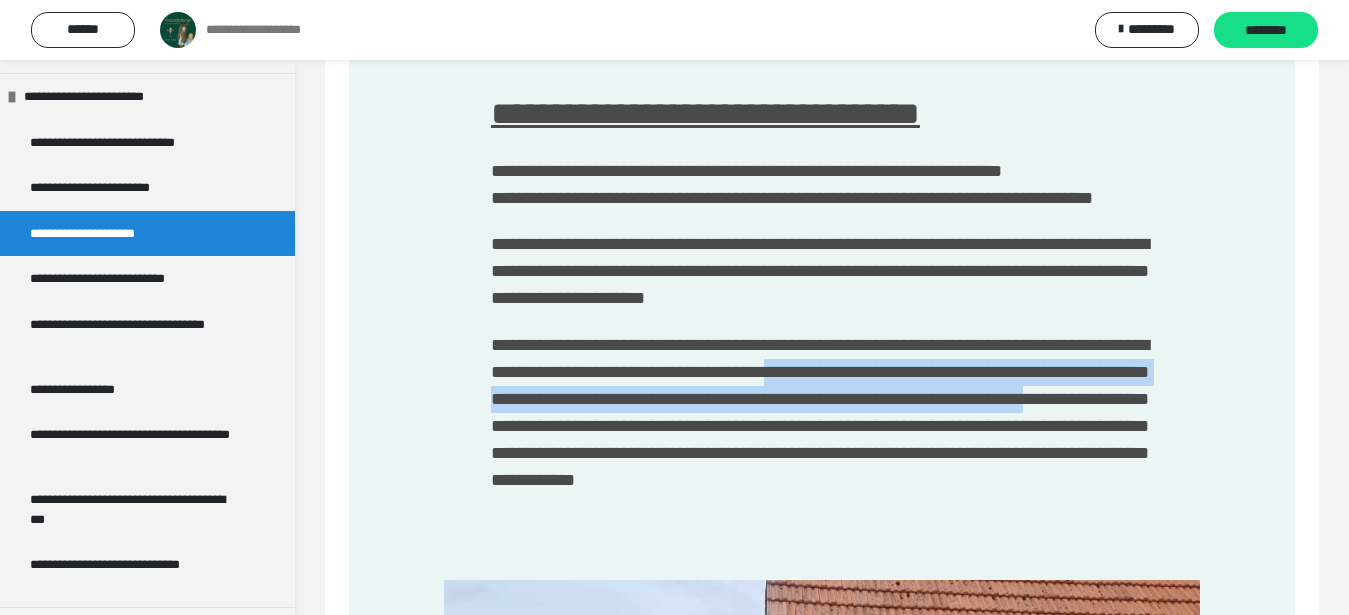 drag, startPoint x: 1171, startPoint y: 442, endPoint x: 1079, endPoint y: 526, distance: 124.57929 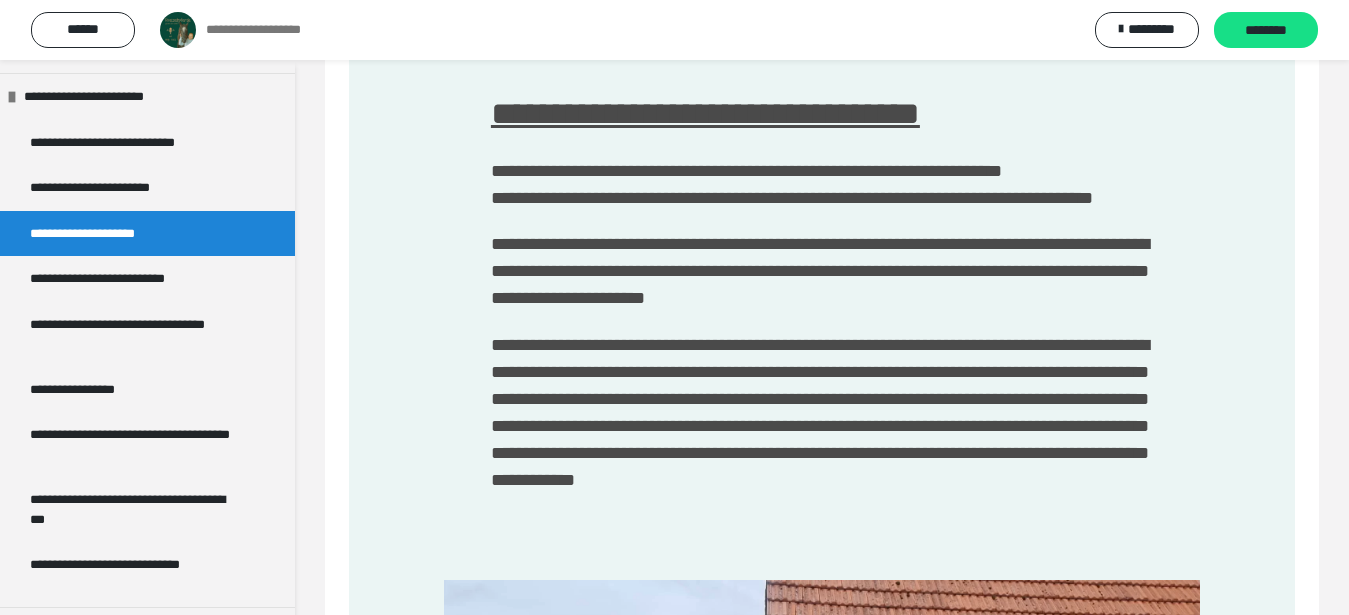 click on "**********" at bounding box center [822, 311] 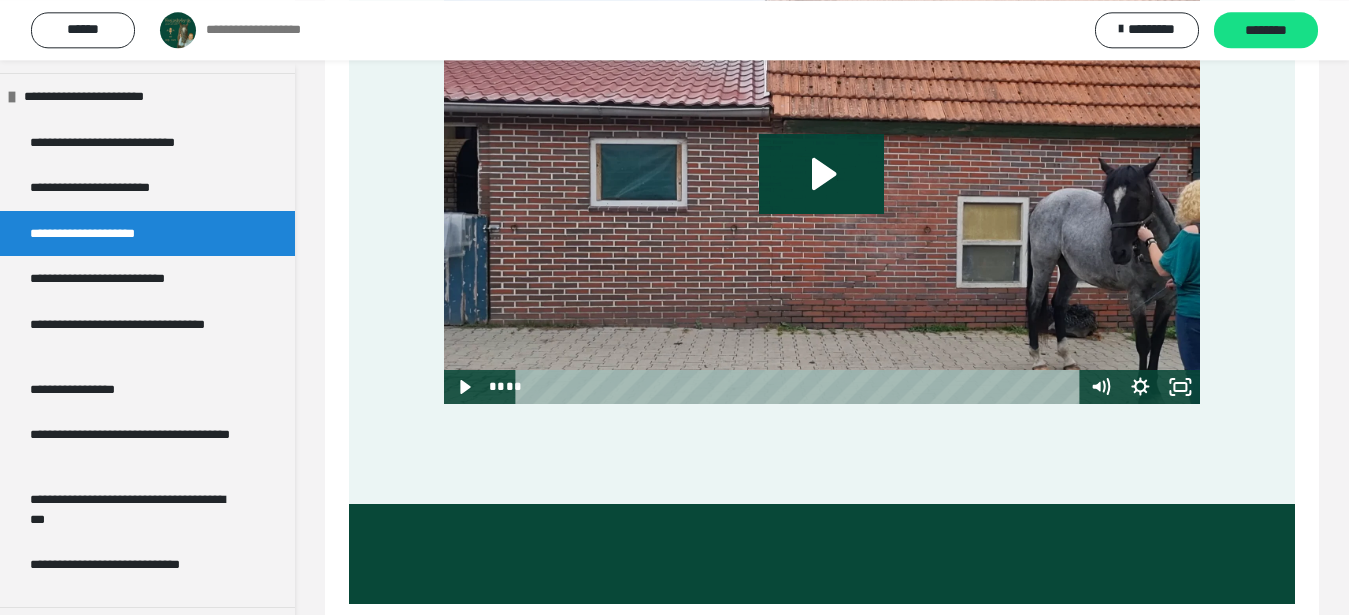 scroll, scrollTop: 960, scrollLeft: 0, axis: vertical 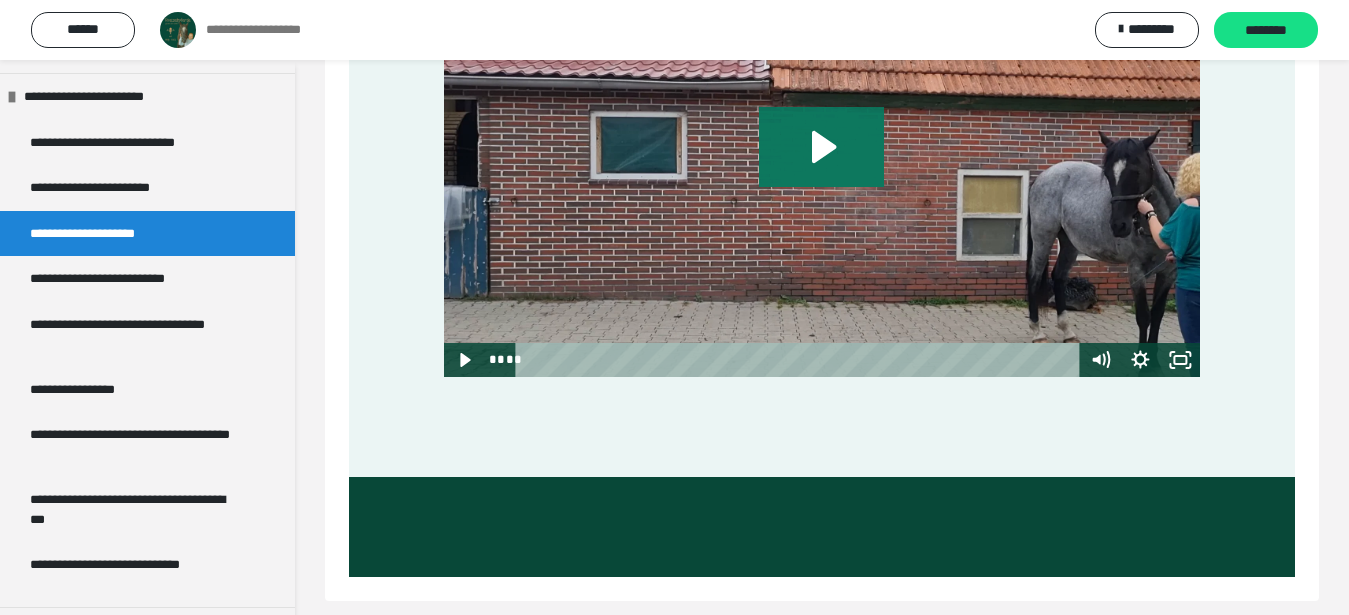 click 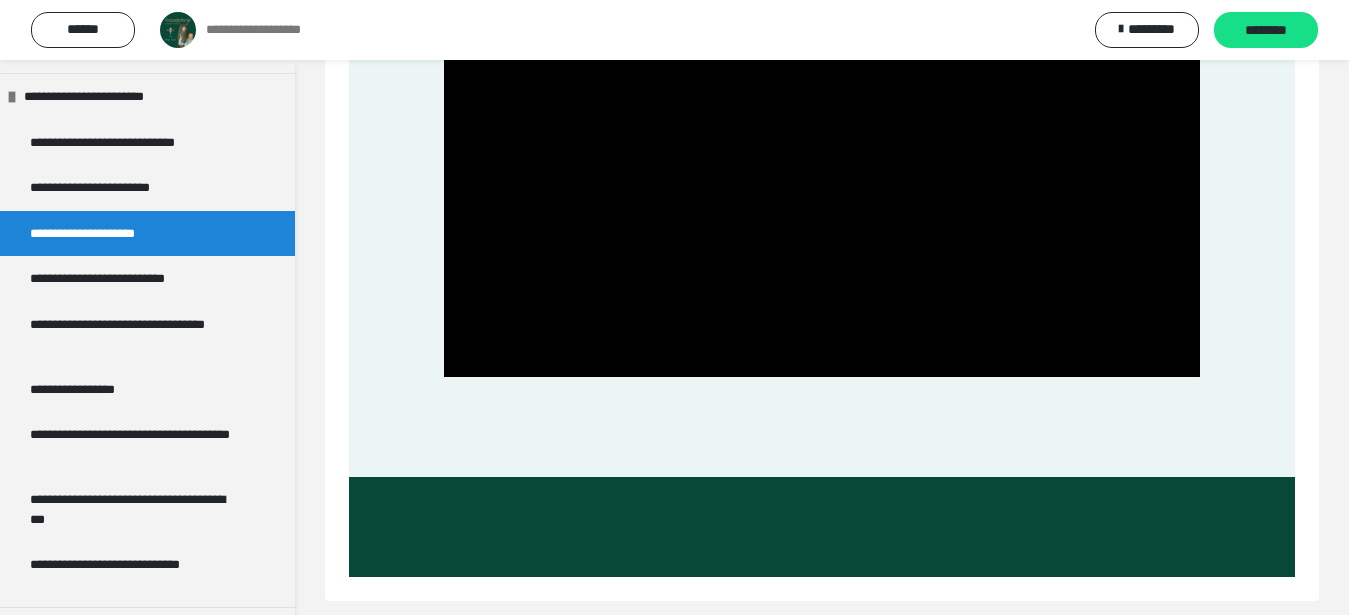 click at bounding box center [822, 214] 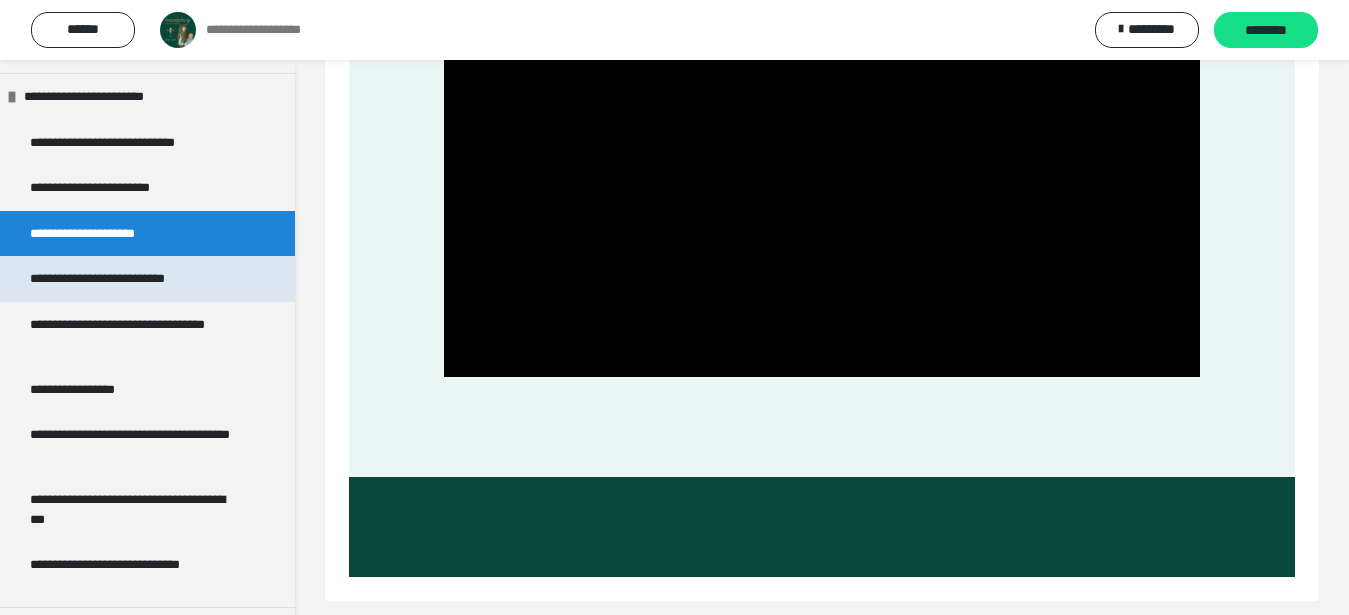 click on "**********" at bounding box center (130, 279) 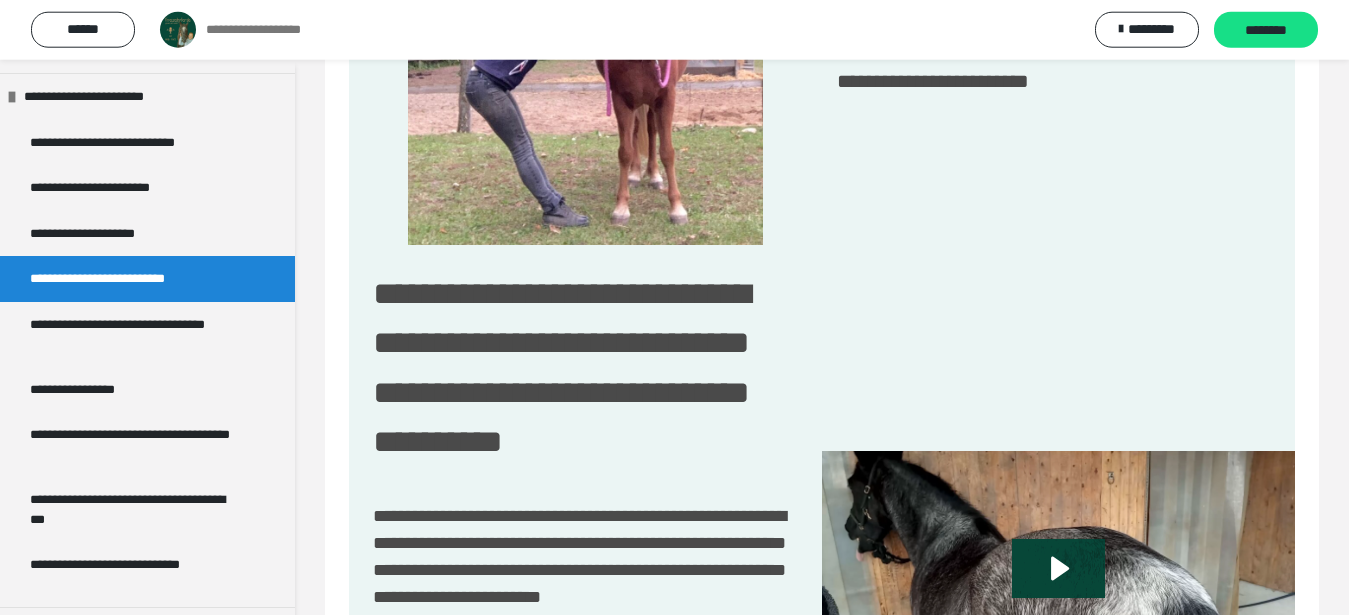 scroll, scrollTop: 1232, scrollLeft: 0, axis: vertical 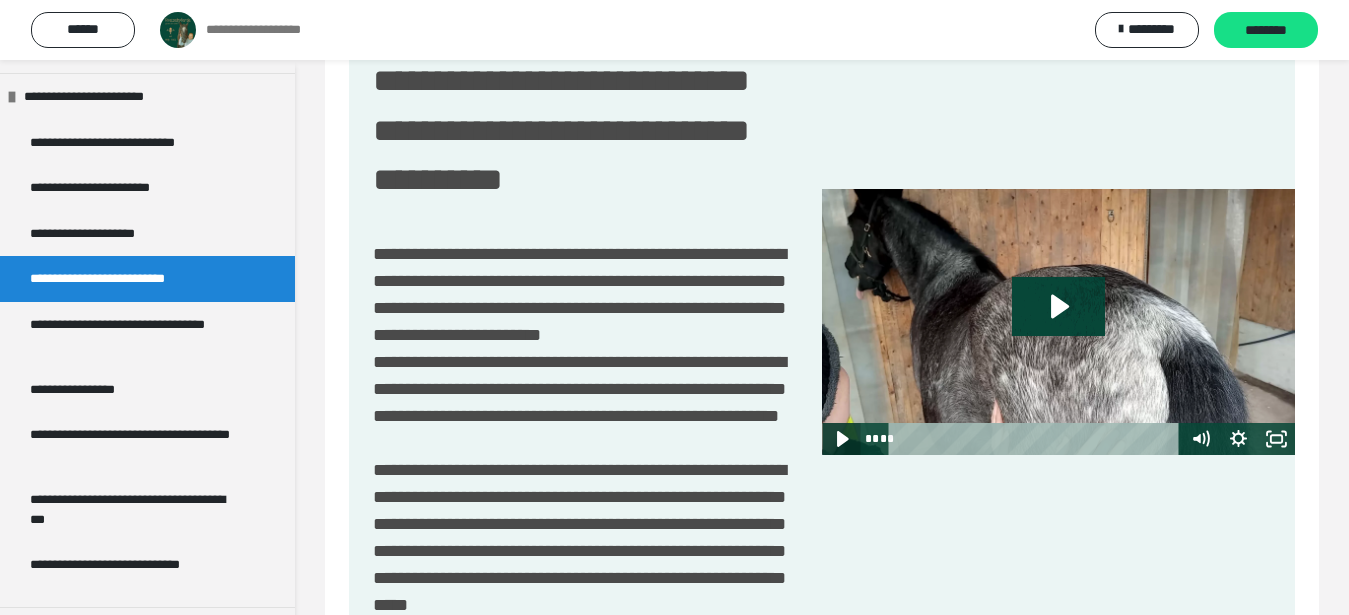 click 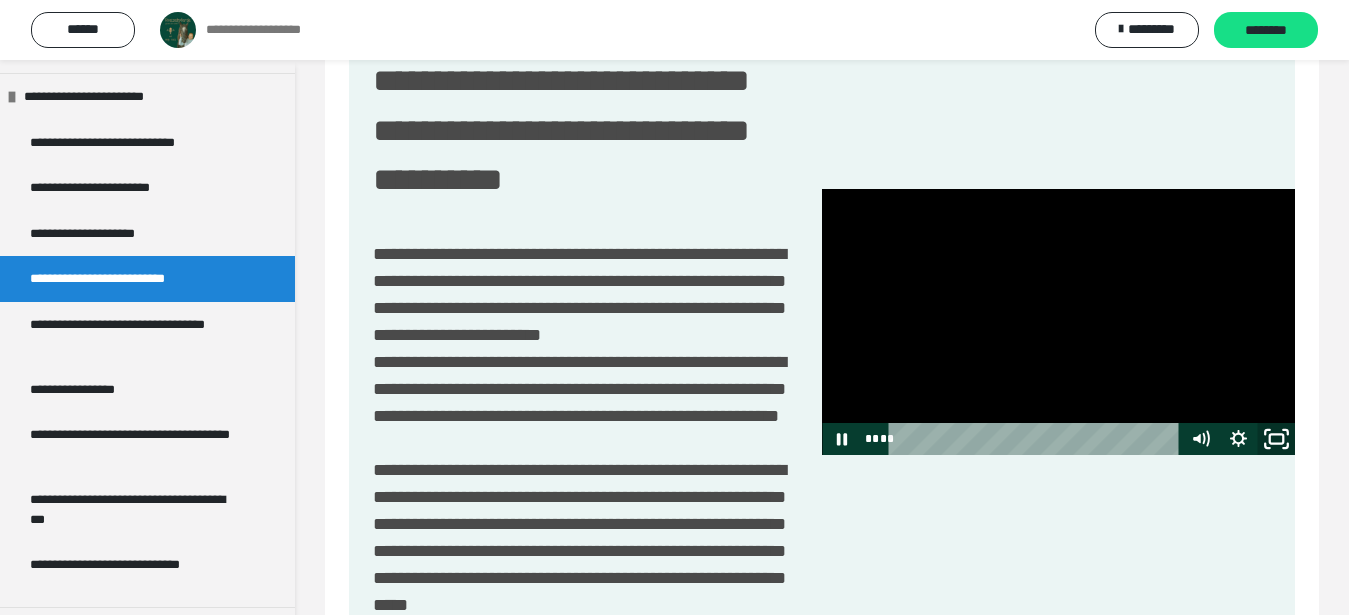 click 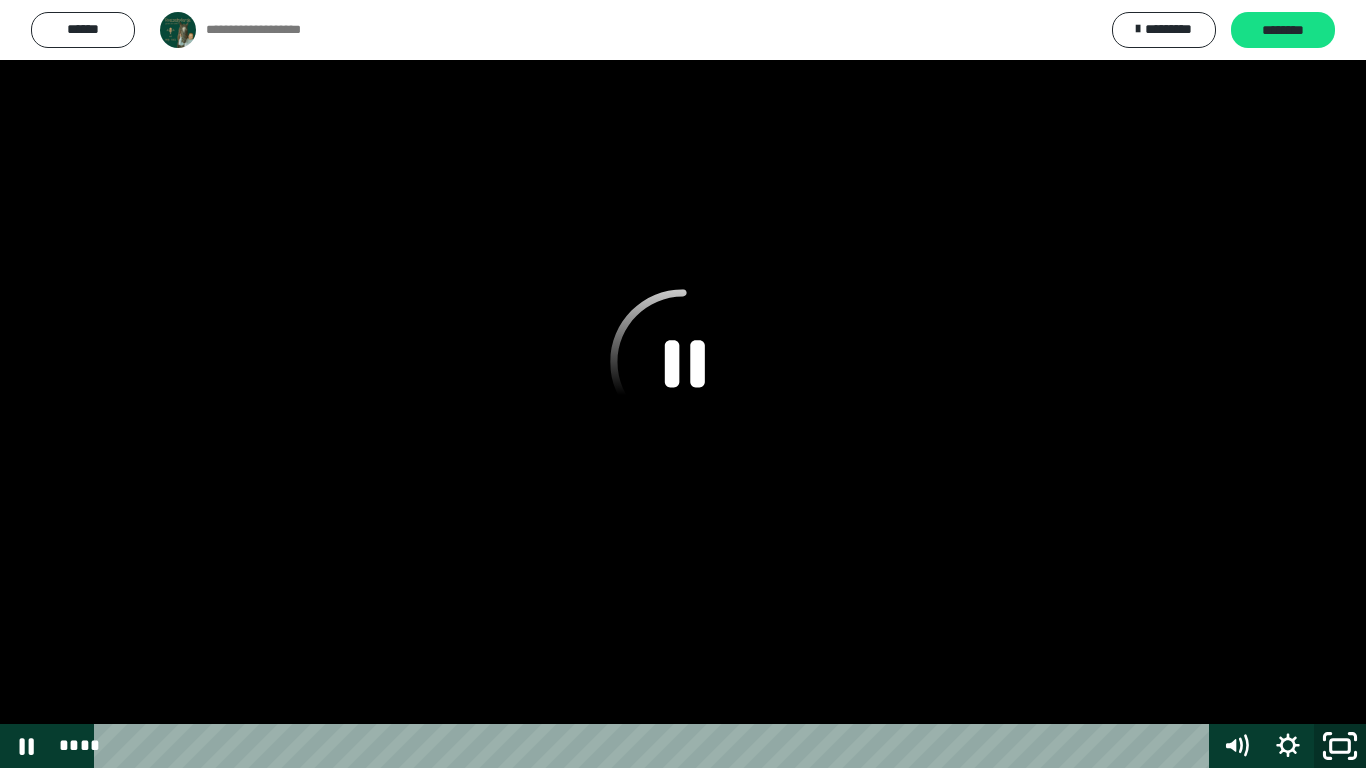 click 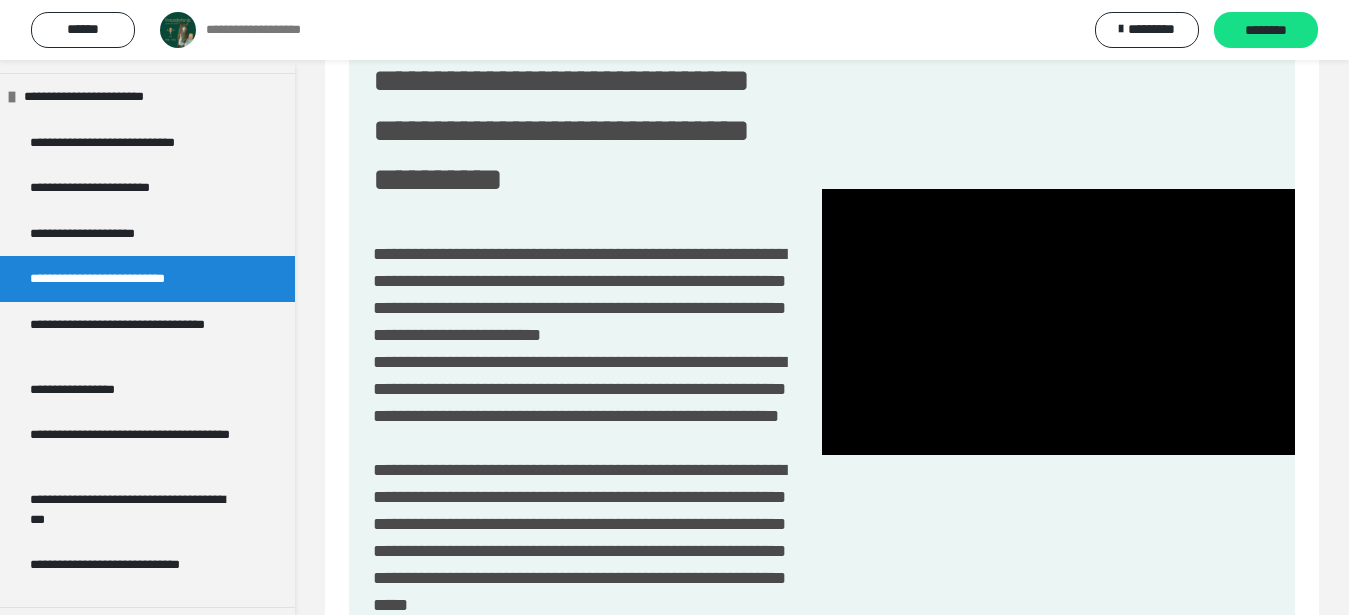 click at bounding box center (1058, 322) 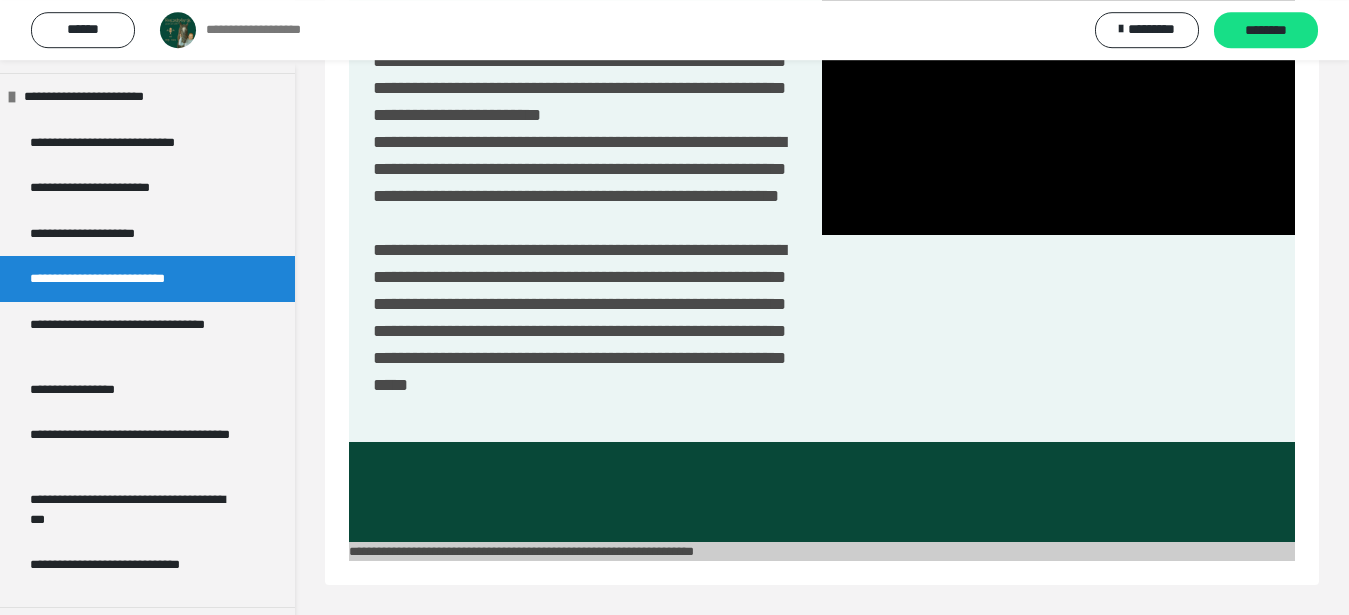 scroll, scrollTop: 1862, scrollLeft: 0, axis: vertical 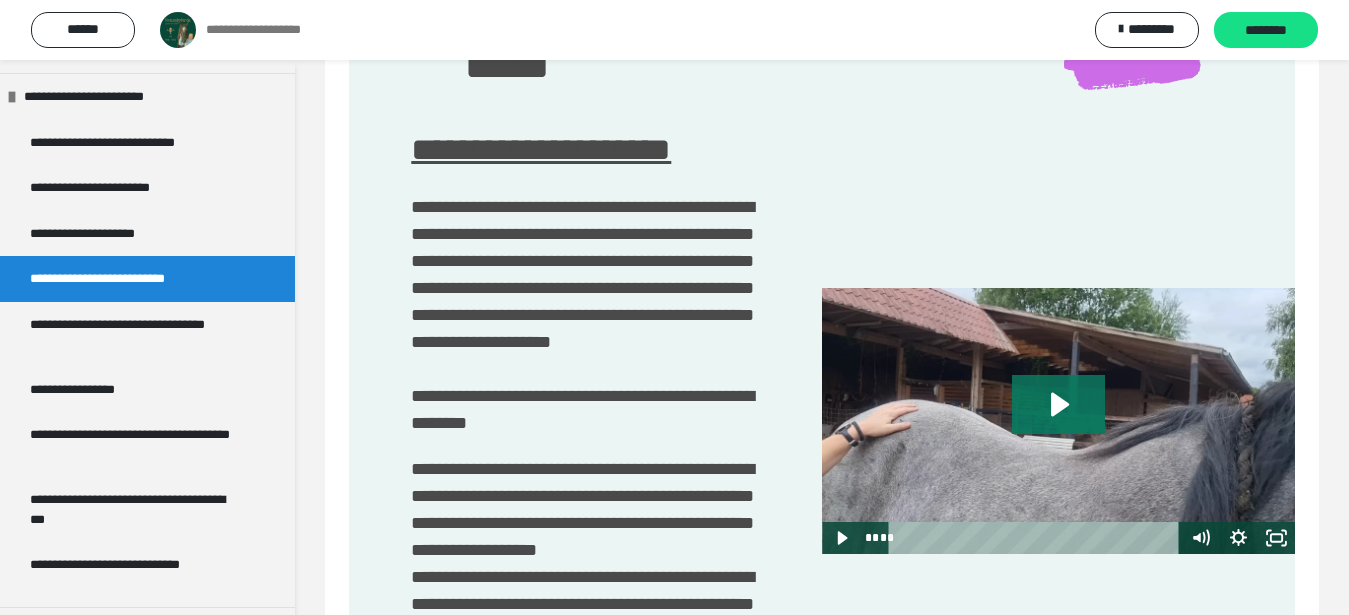 click 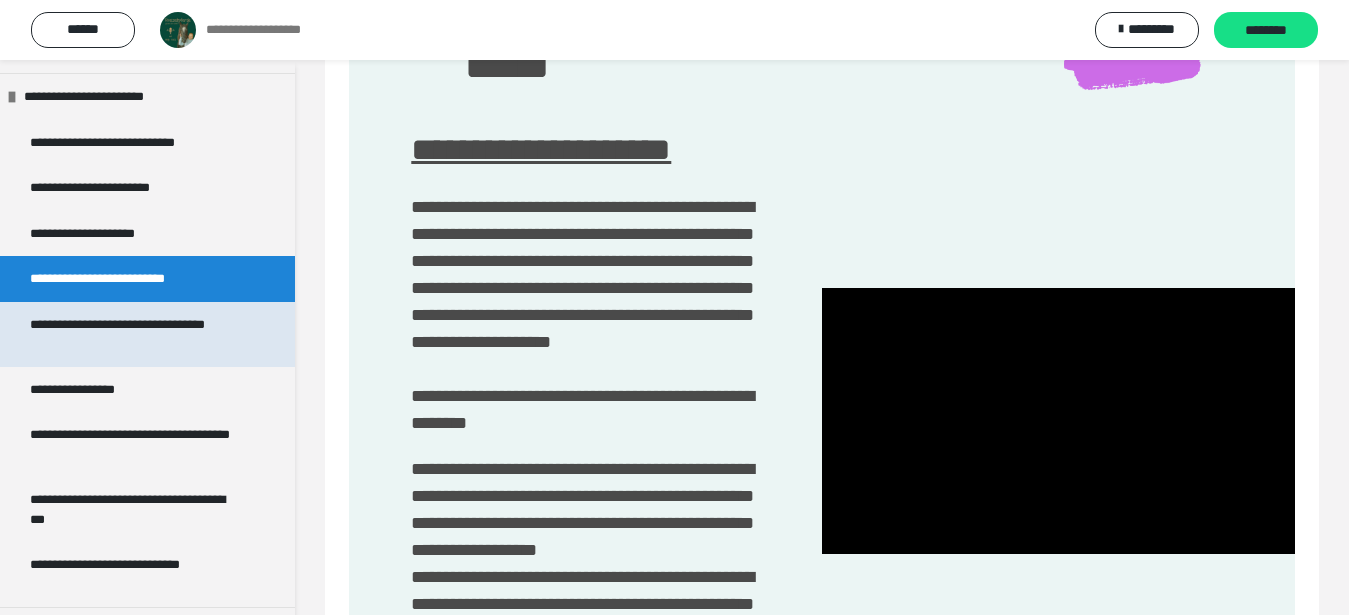 click on "**********" at bounding box center [131, 334] 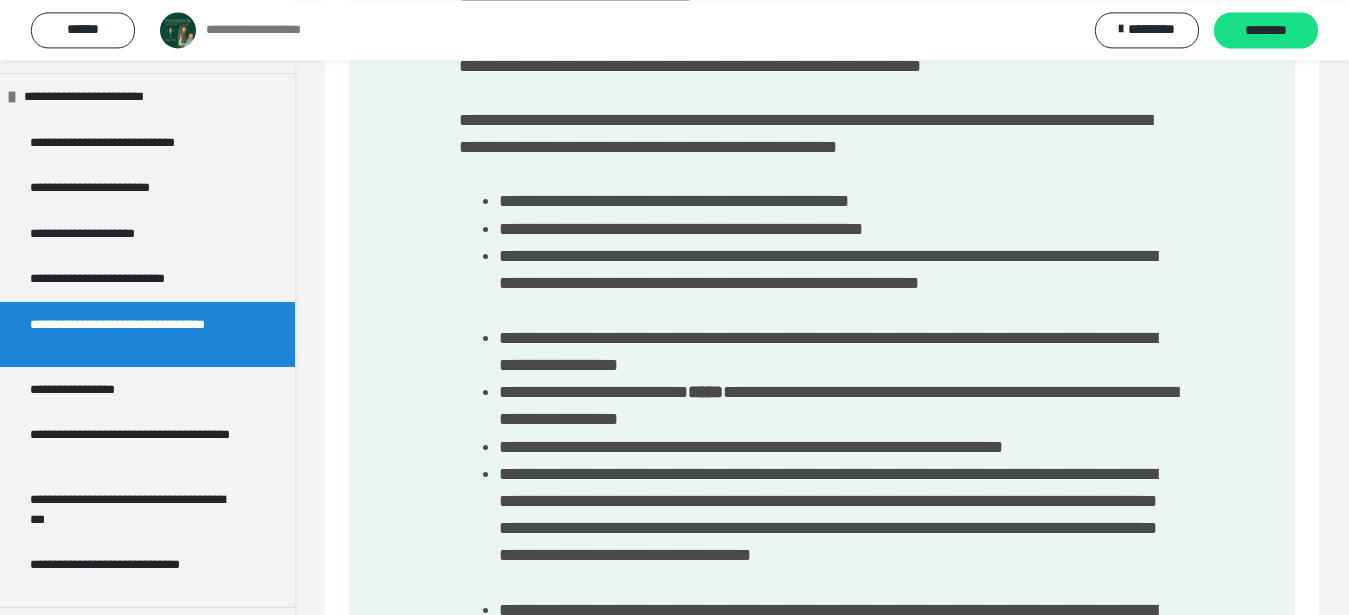 scroll, scrollTop: 424, scrollLeft: 0, axis: vertical 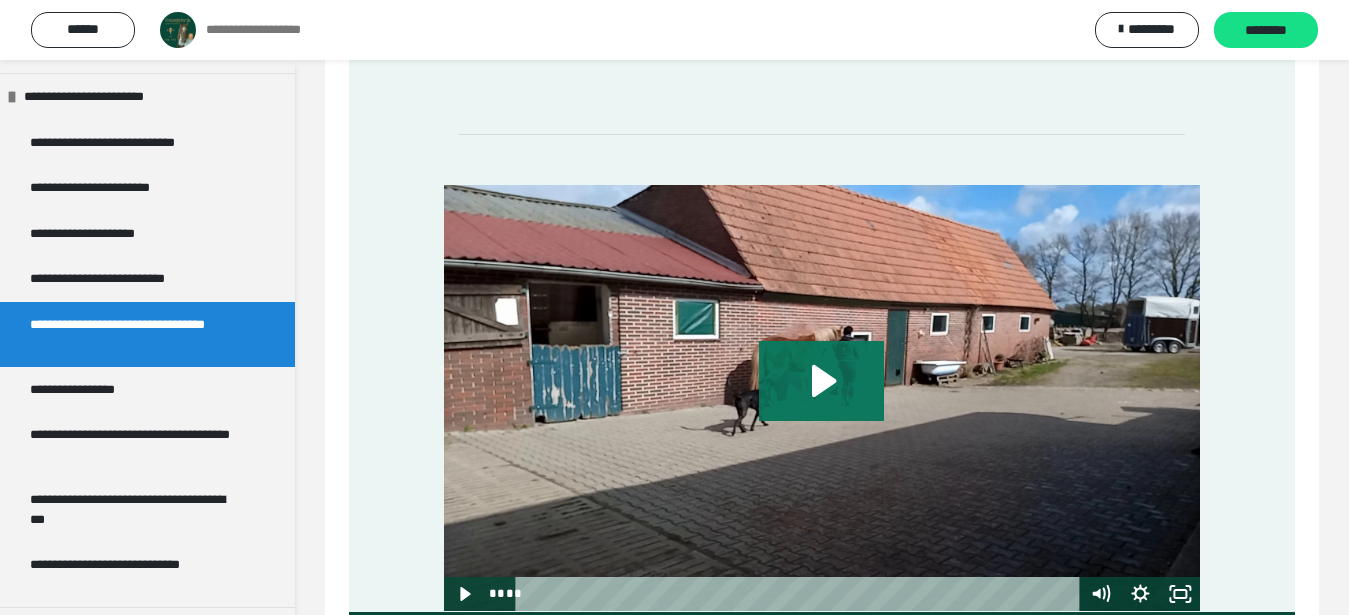 click 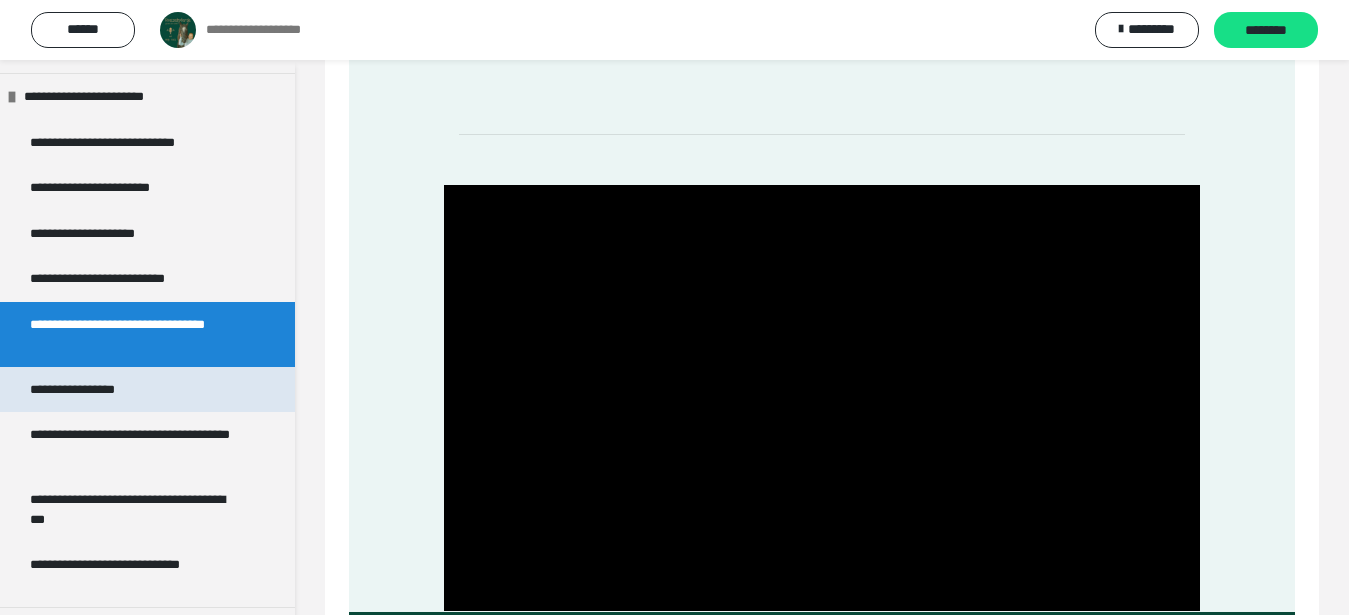 click on "**********" at bounding box center [93, 390] 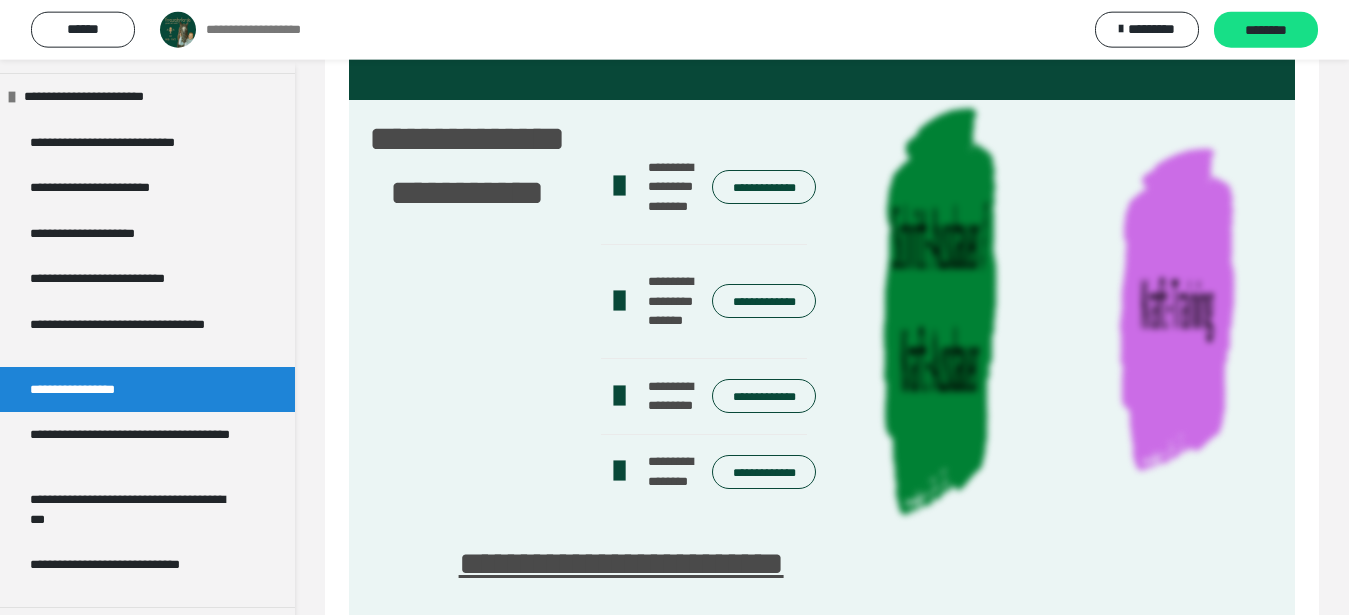 scroll, scrollTop: 118, scrollLeft: 0, axis: vertical 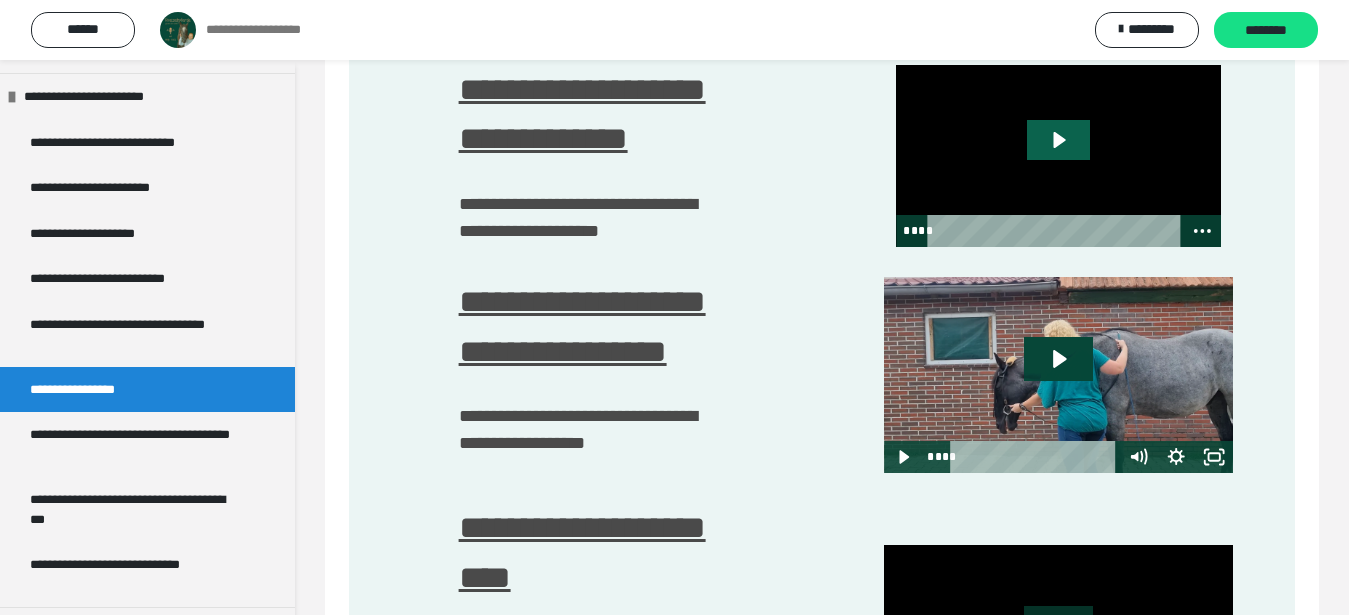 click 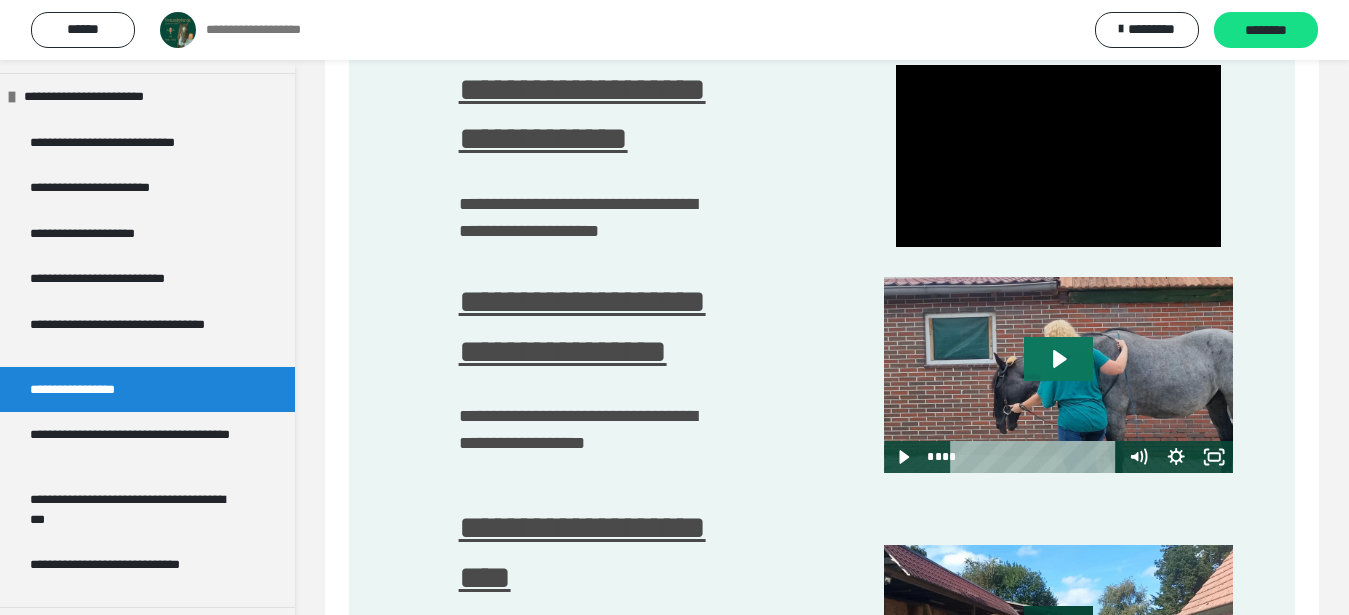 click 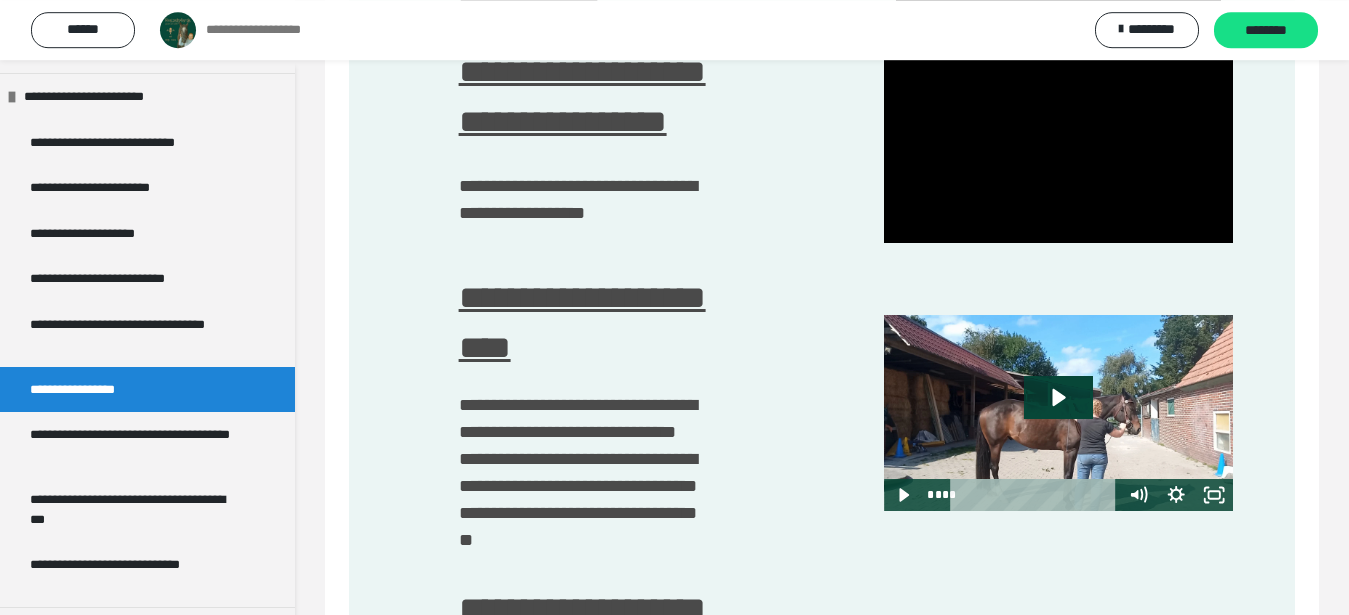 scroll, scrollTop: 1529, scrollLeft: 0, axis: vertical 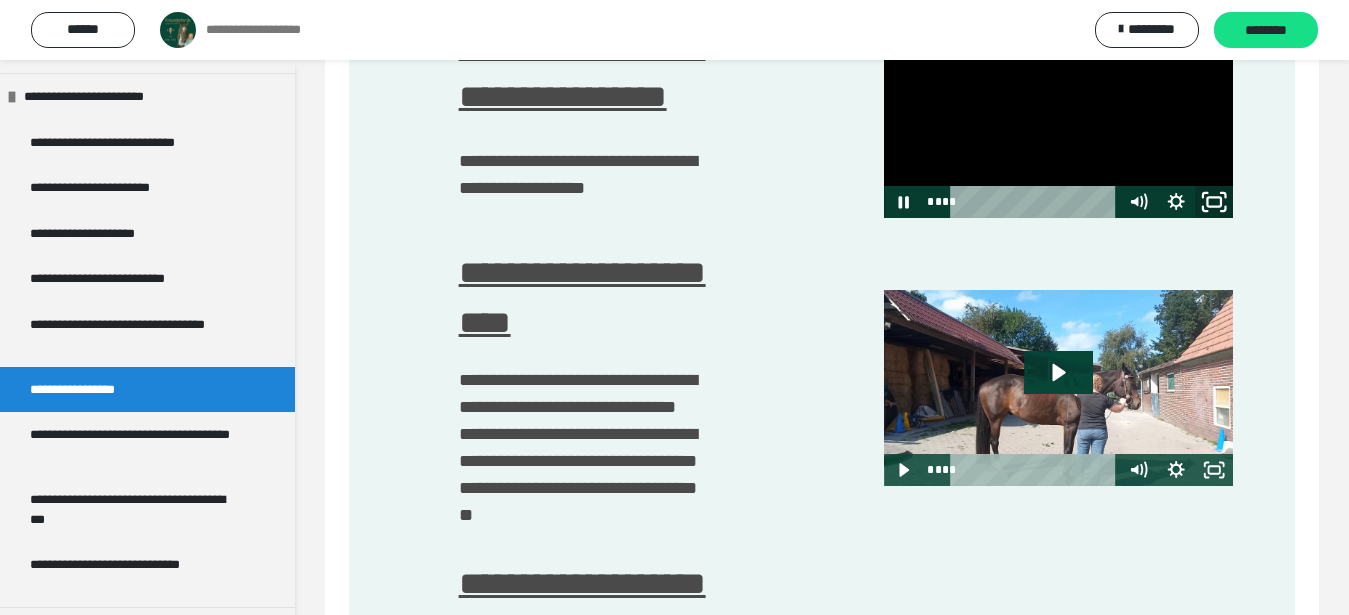 click 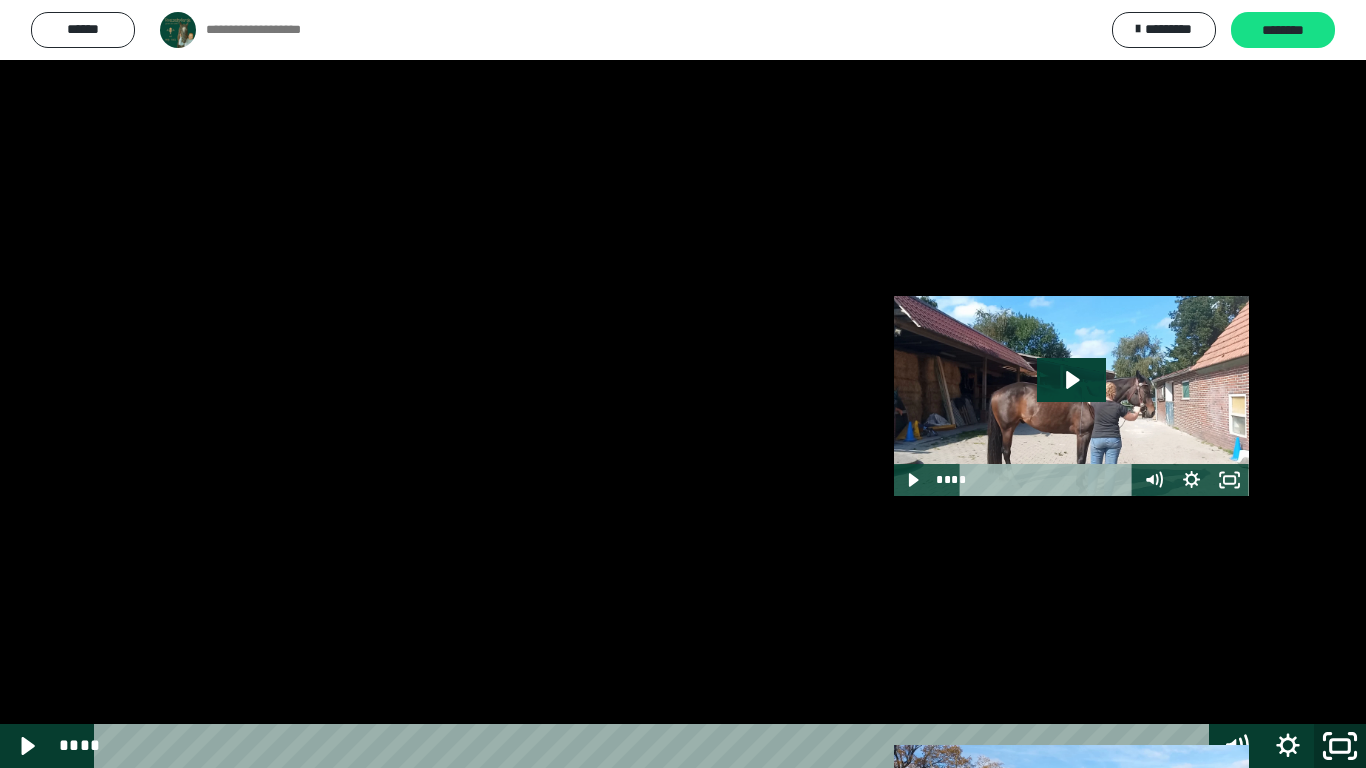 click 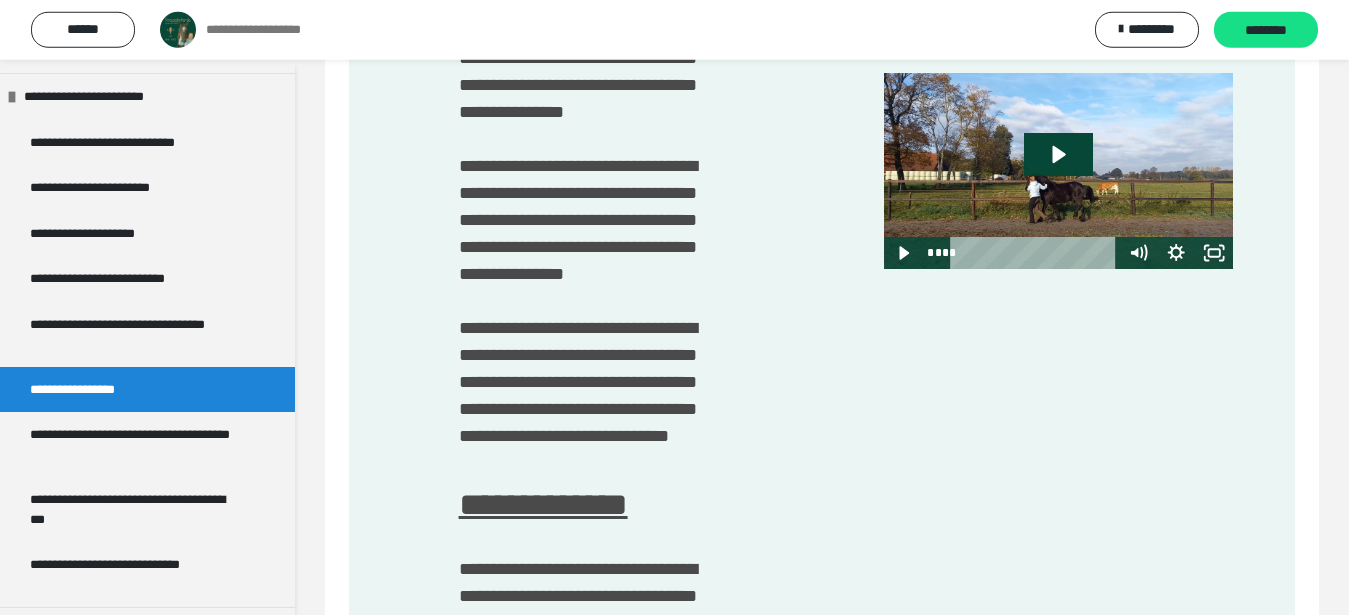 scroll, scrollTop: 2226, scrollLeft: 0, axis: vertical 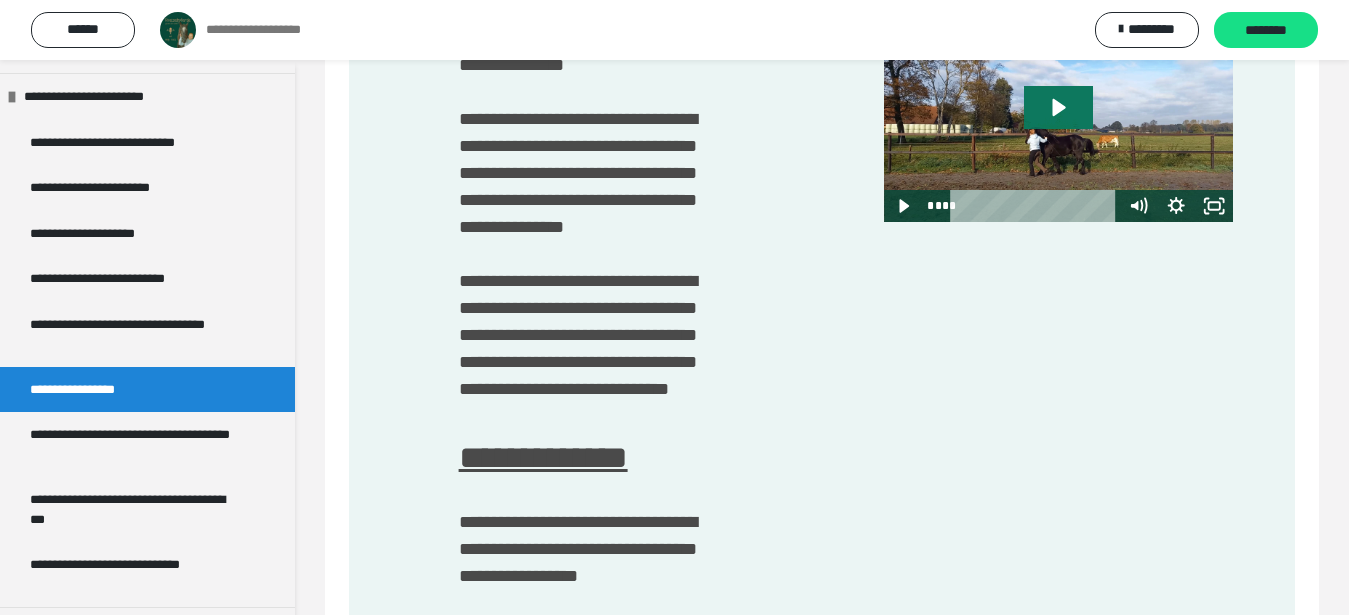 click 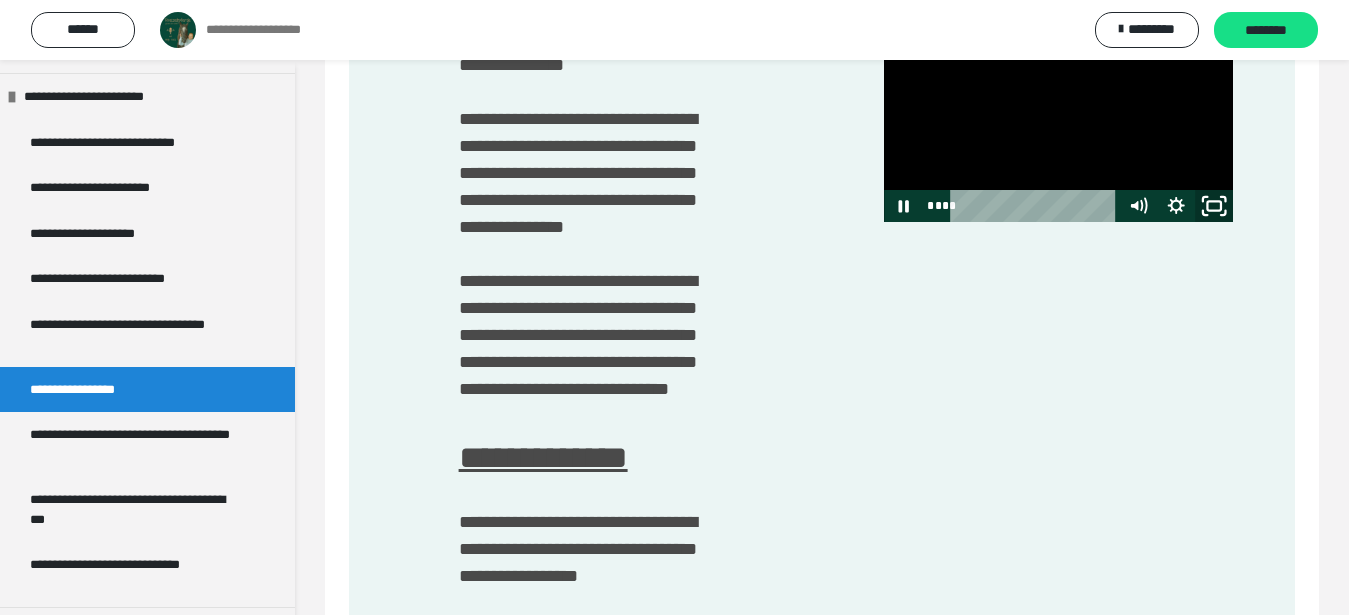 click 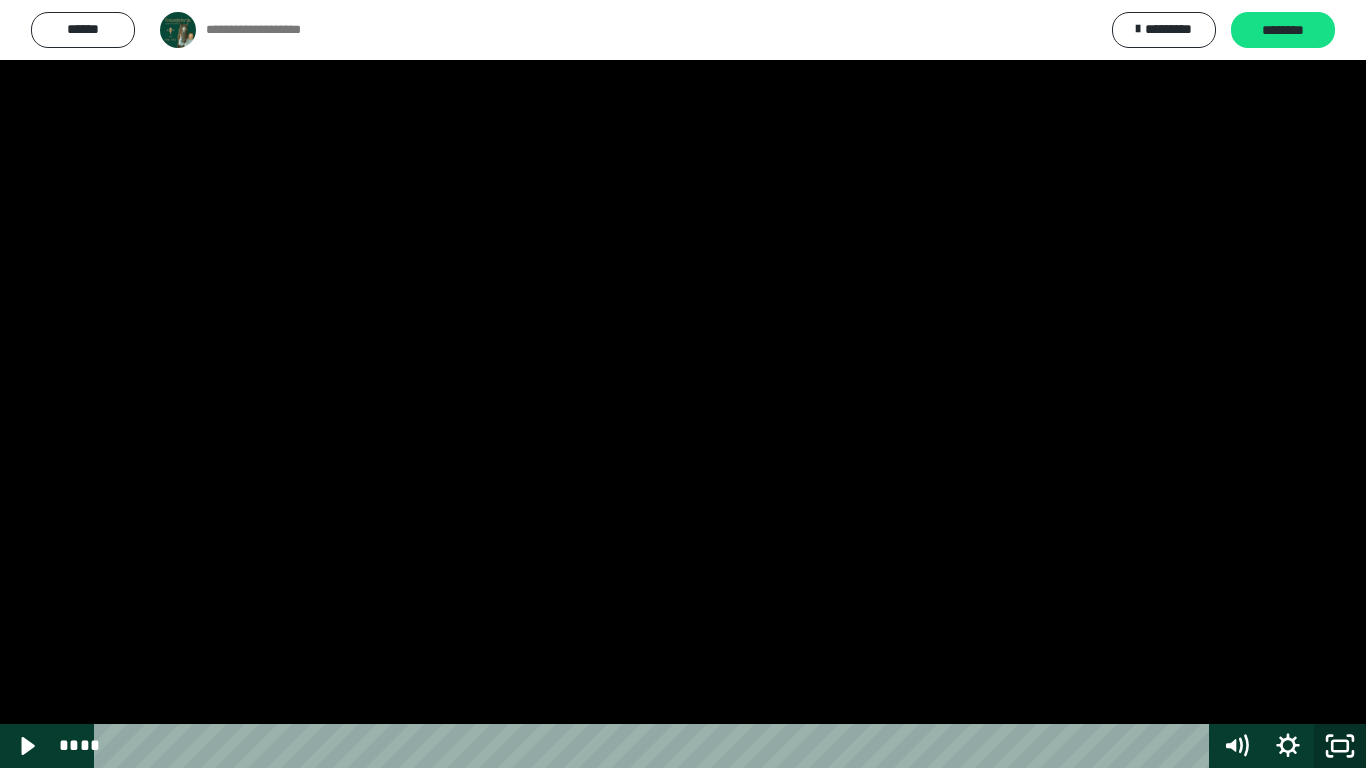click 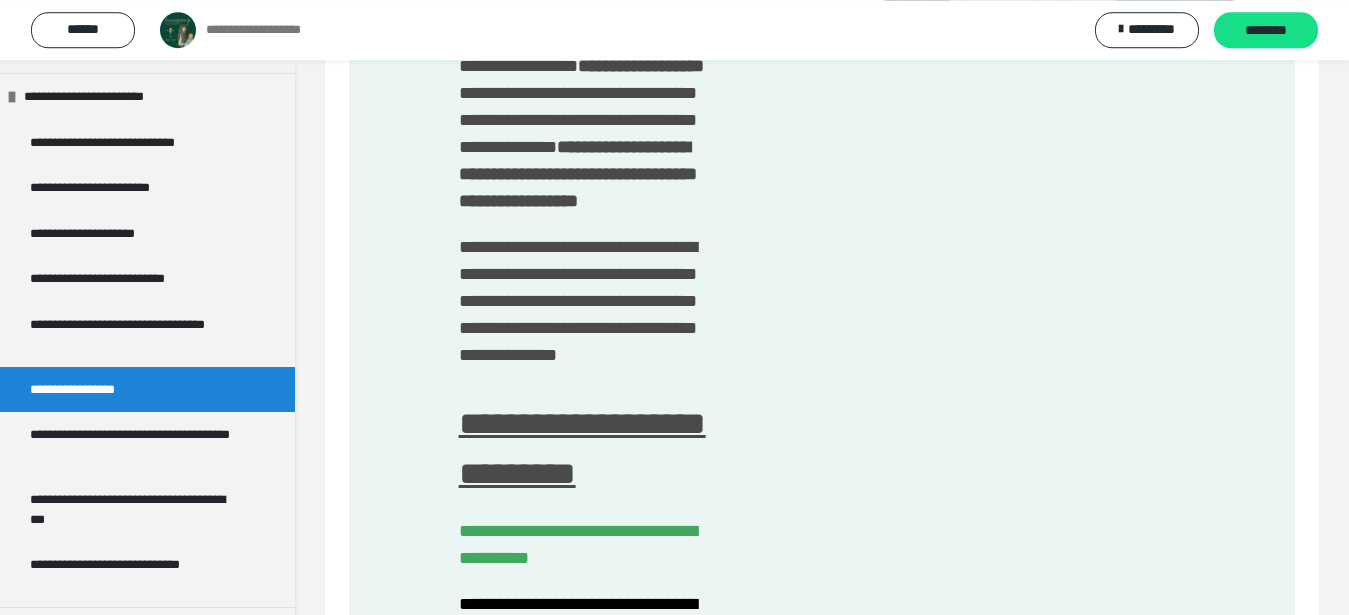 scroll, scrollTop: 3246, scrollLeft: 0, axis: vertical 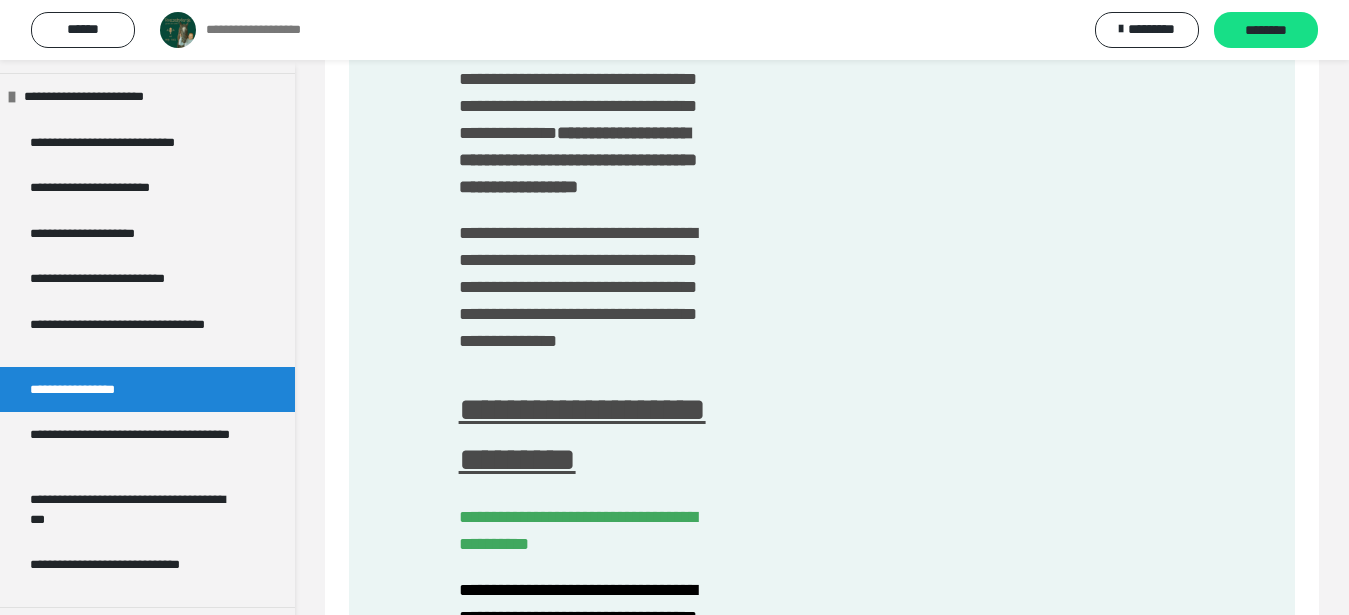 click 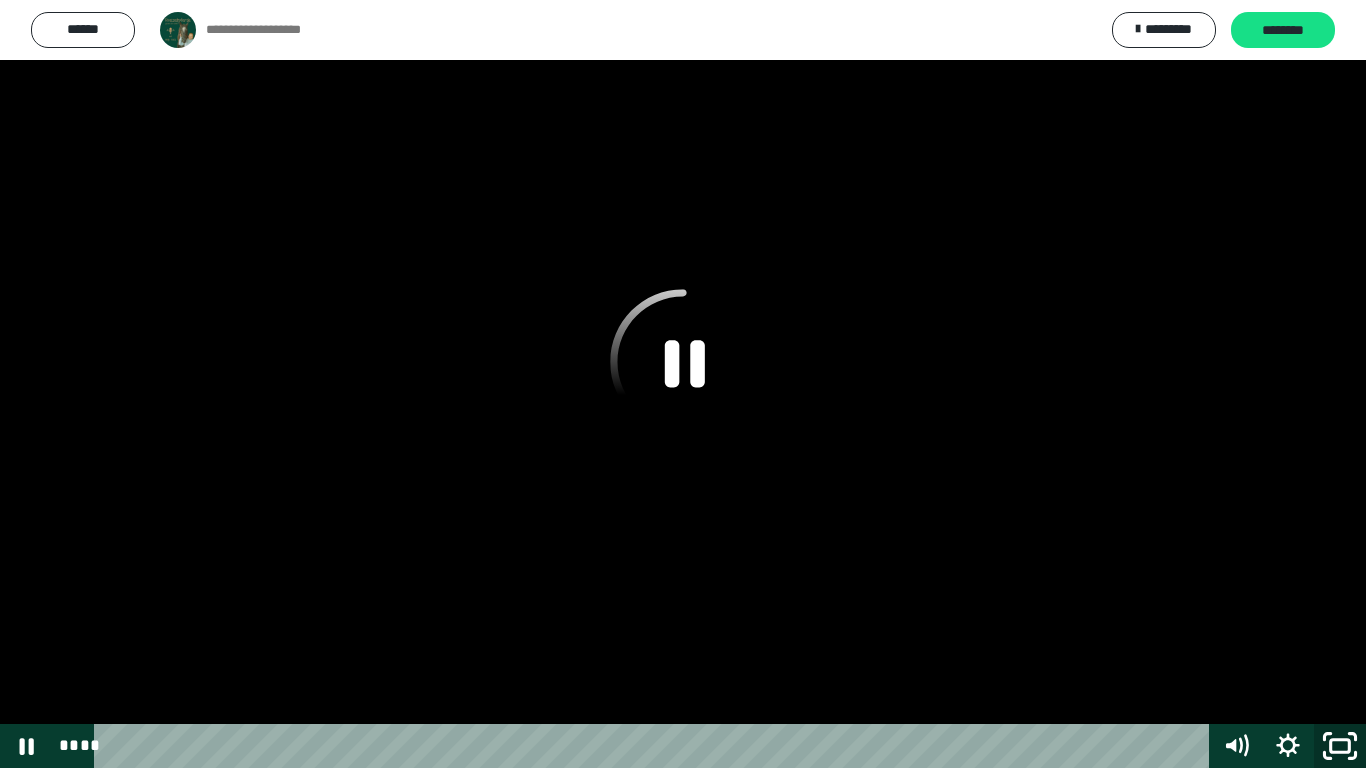 click 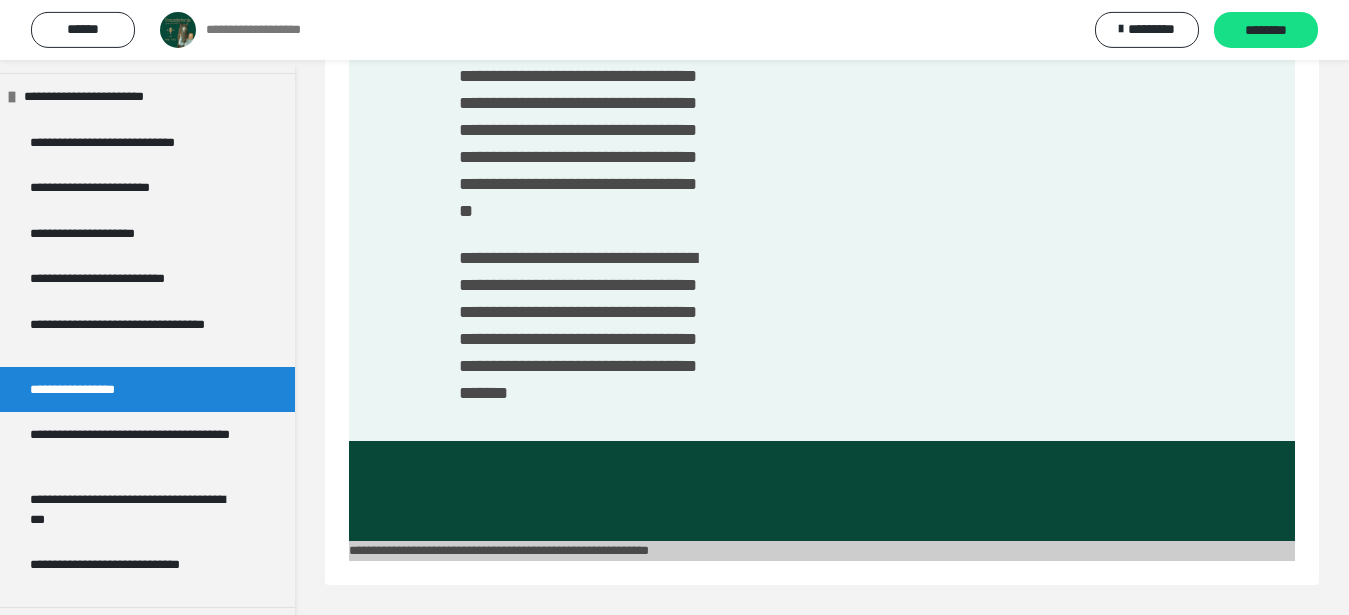 scroll, scrollTop: 4759, scrollLeft: 0, axis: vertical 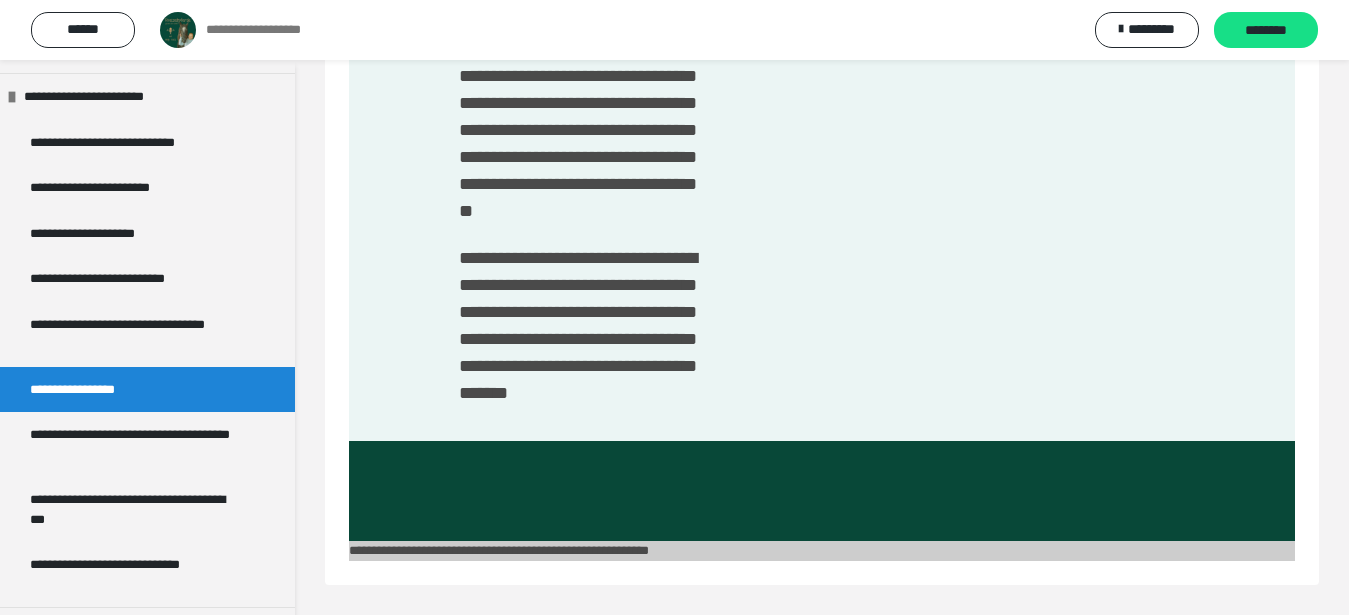 click 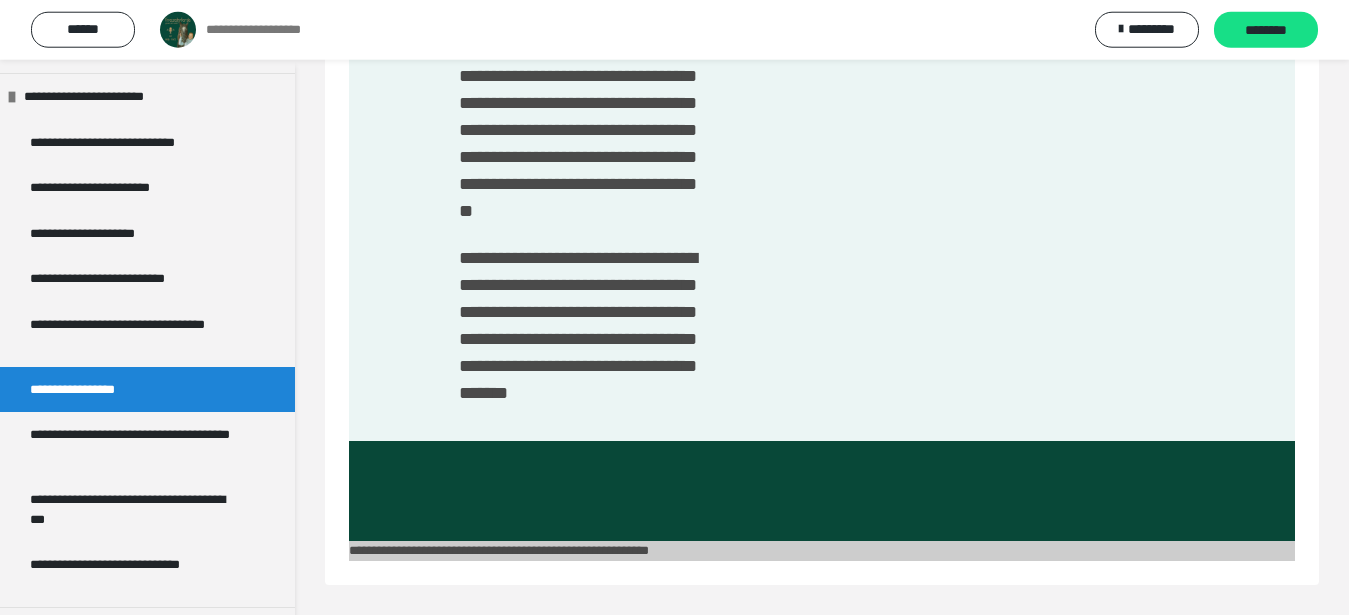 scroll, scrollTop: 5099, scrollLeft: 0, axis: vertical 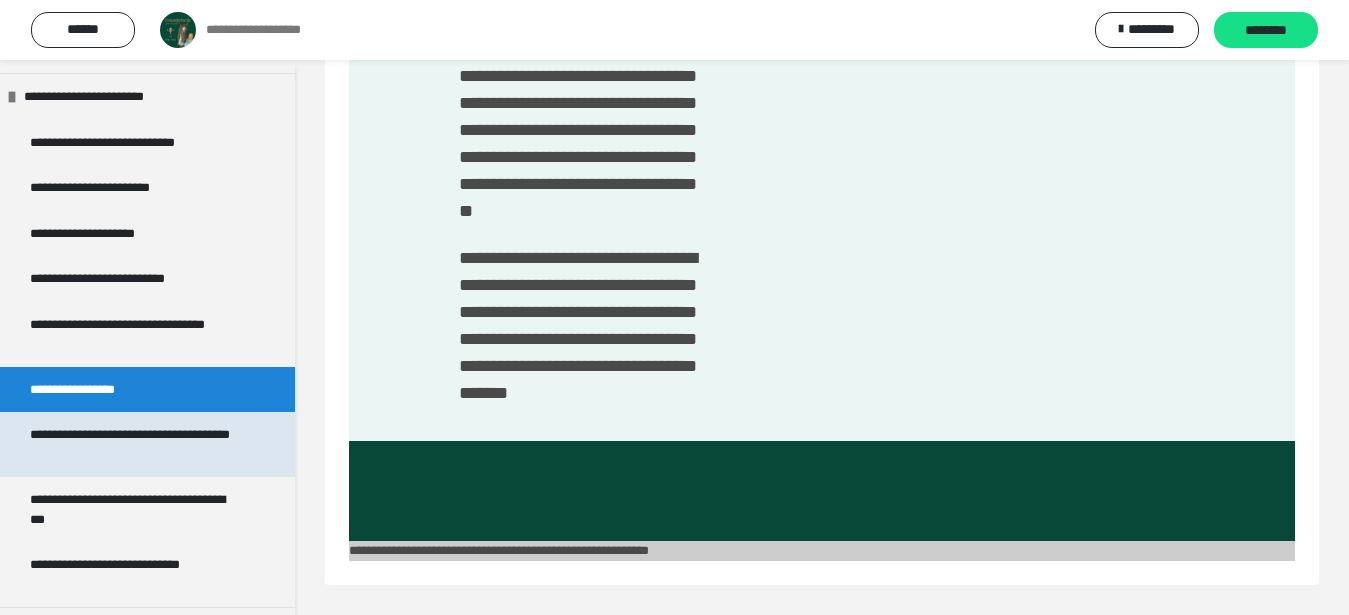 click on "**********" at bounding box center [131, 444] 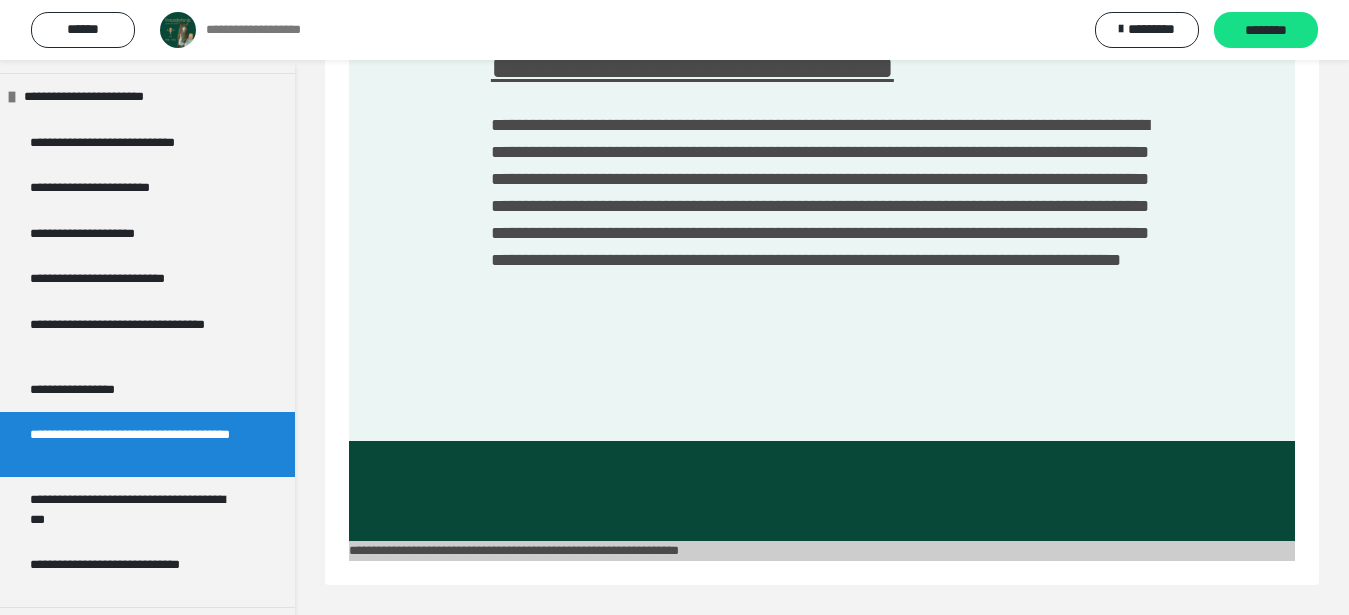scroll, scrollTop: 1025, scrollLeft: 0, axis: vertical 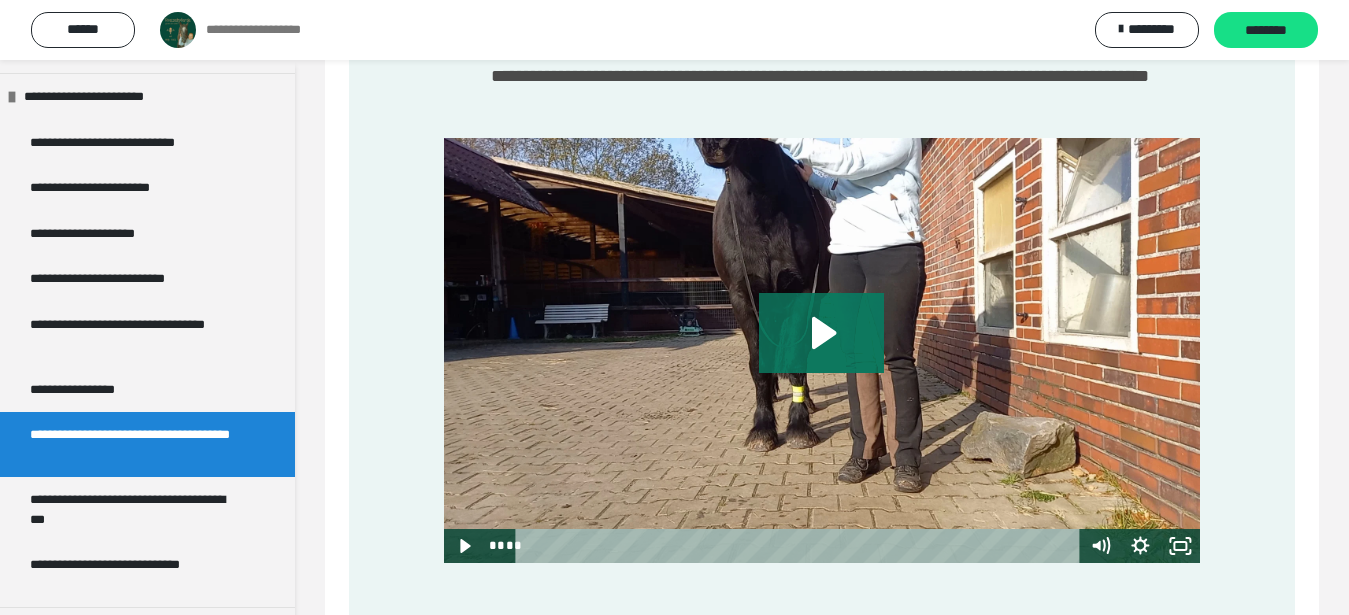 click 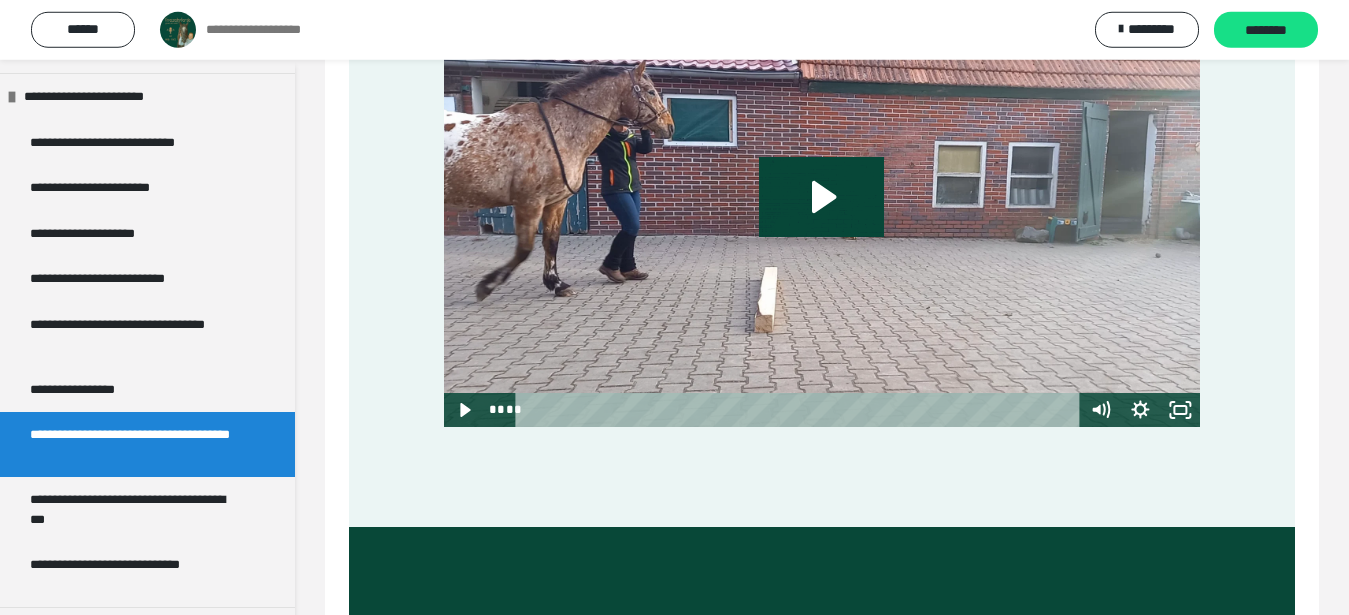 scroll, scrollTop: 1603, scrollLeft: 0, axis: vertical 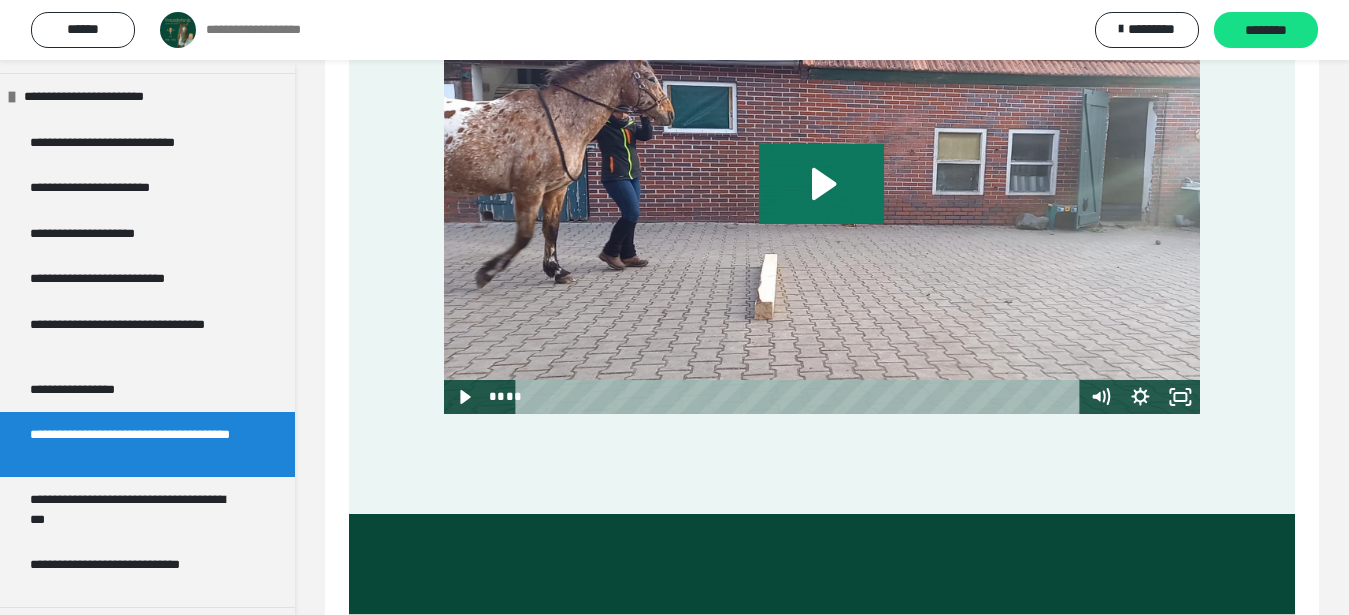 click 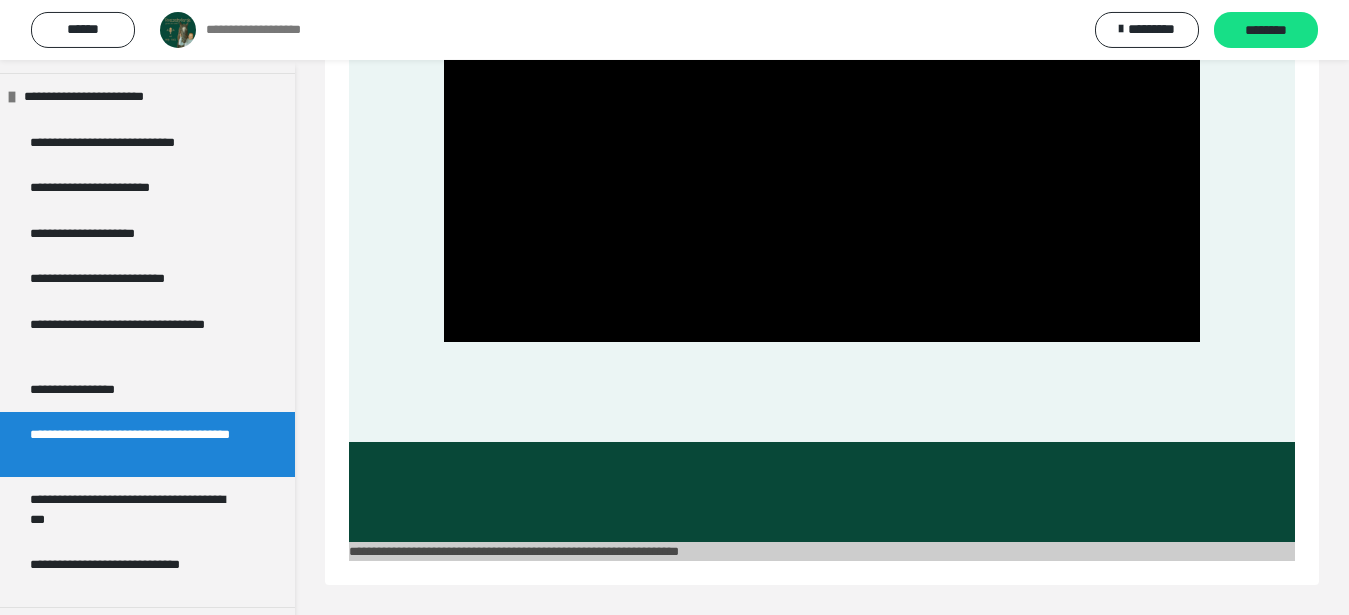 scroll, scrollTop: 1838, scrollLeft: 0, axis: vertical 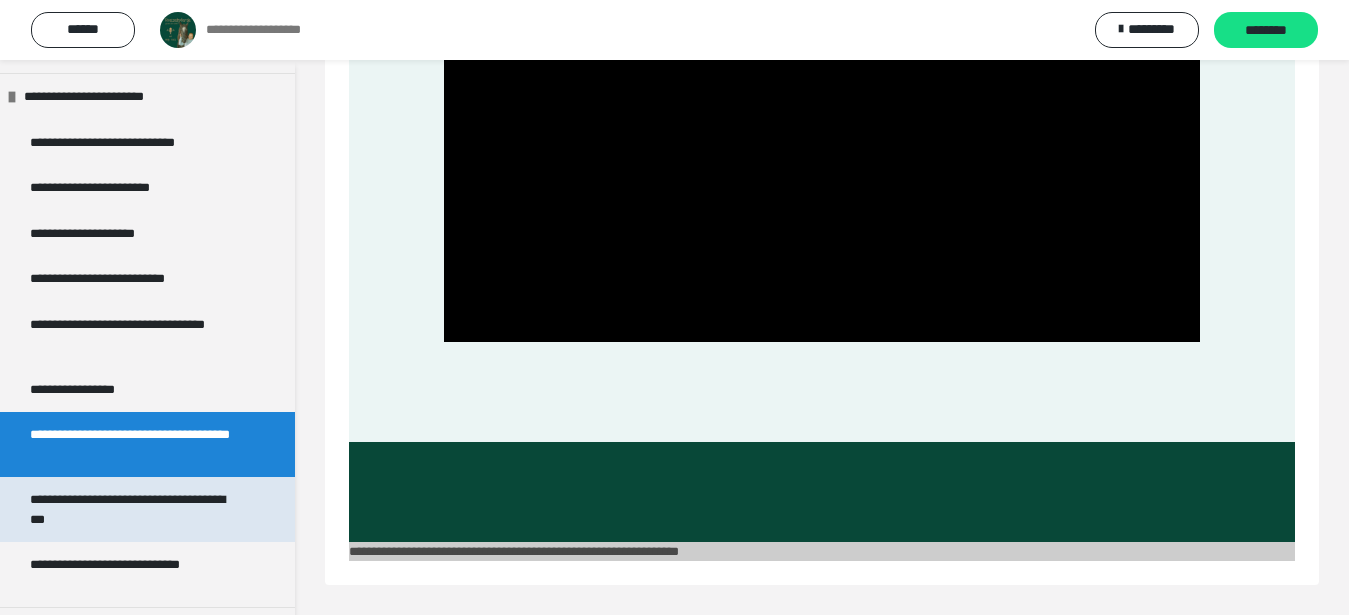 click on "**********" at bounding box center (131, 509) 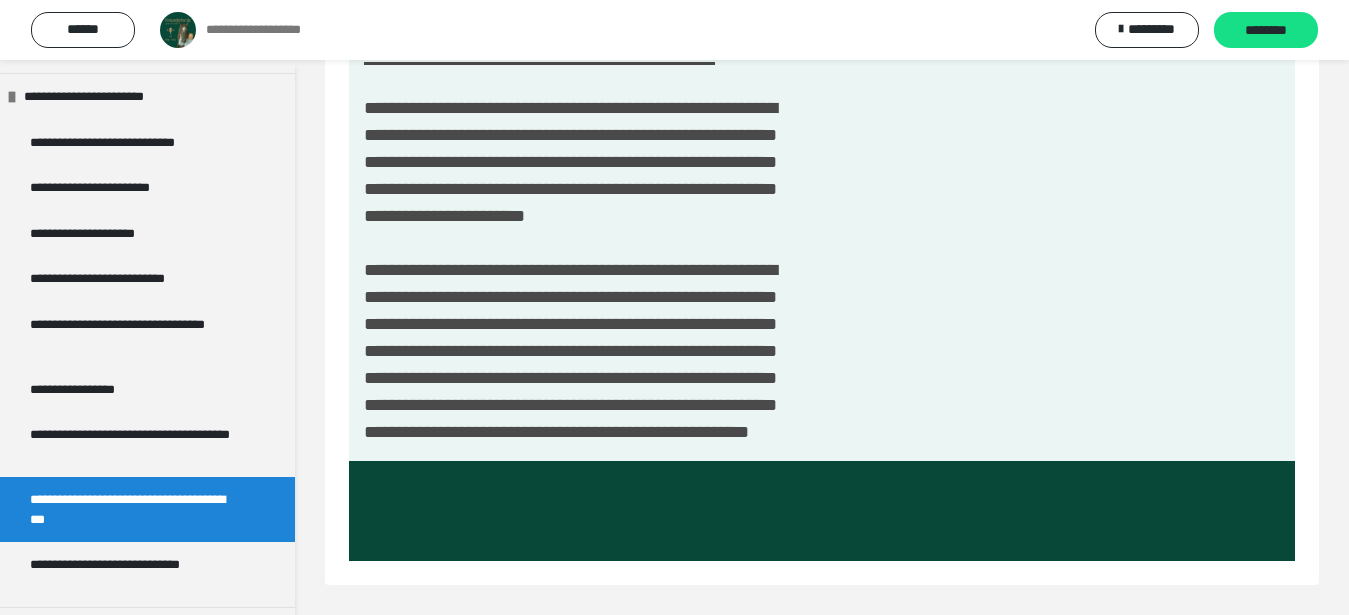 scroll, scrollTop: 338, scrollLeft: 0, axis: vertical 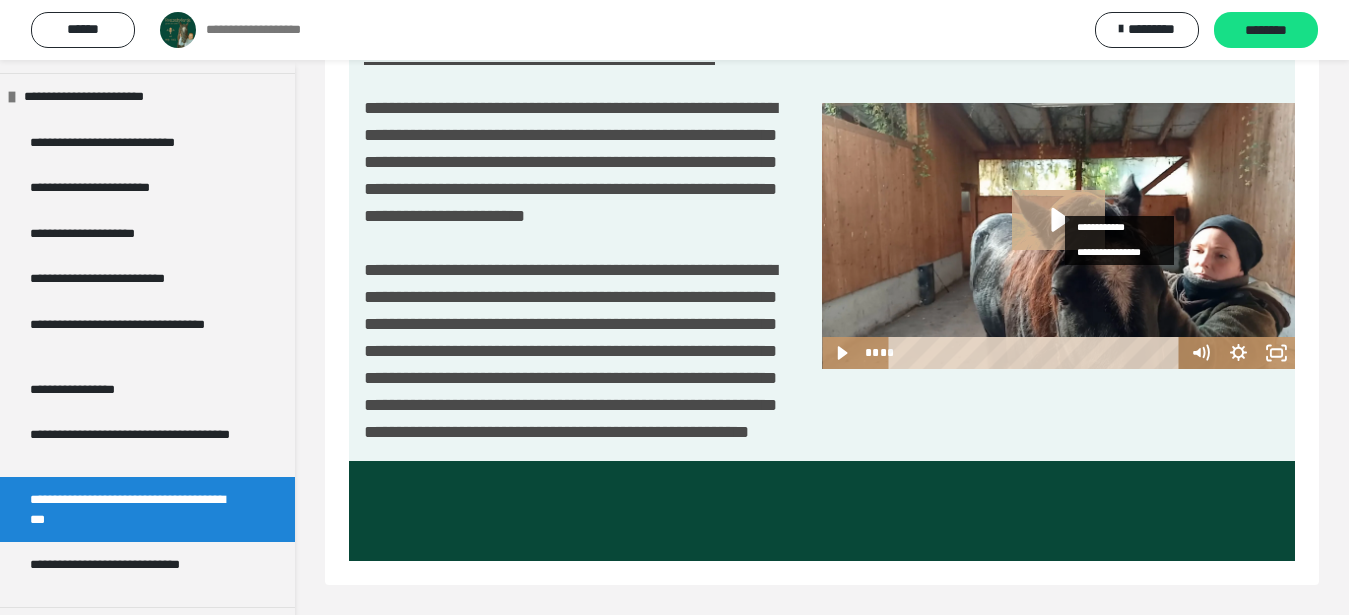 click 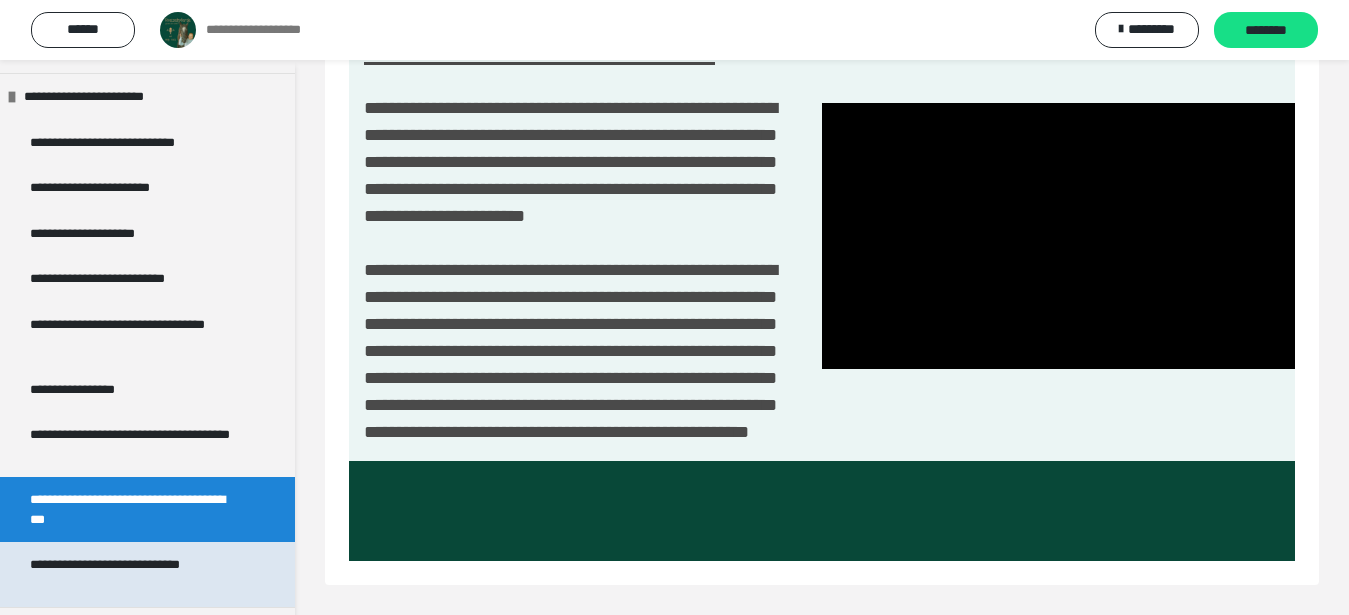 click on "**********" at bounding box center [131, 574] 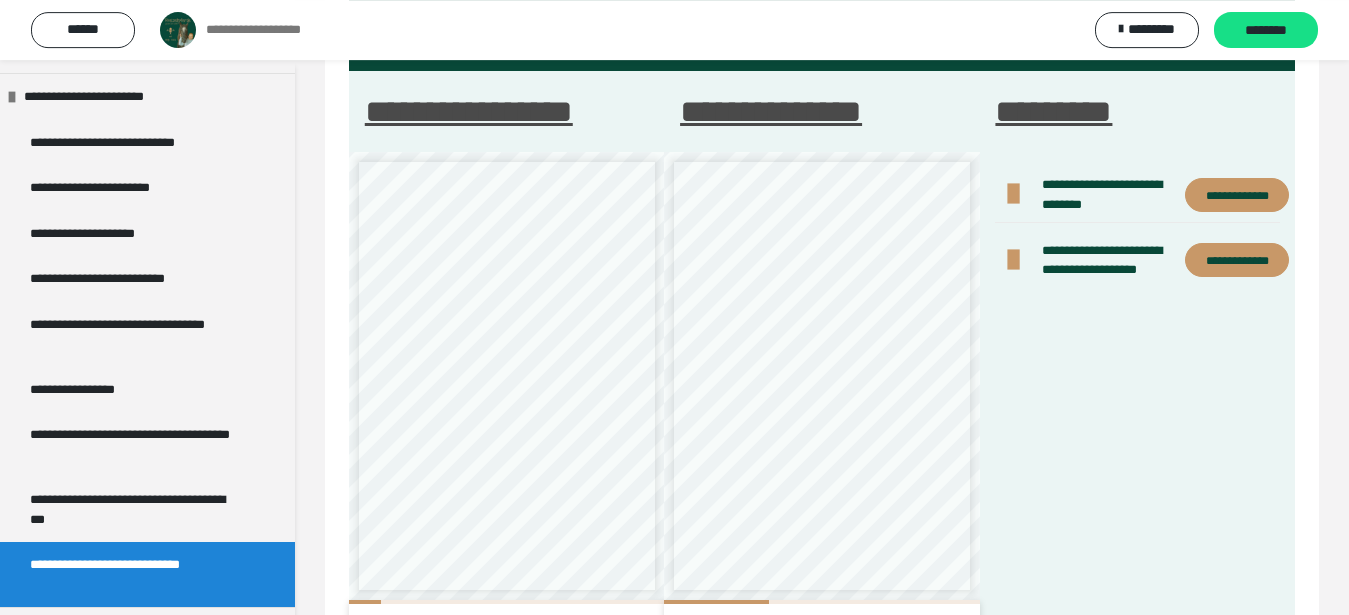 scroll, scrollTop: 151, scrollLeft: 0, axis: vertical 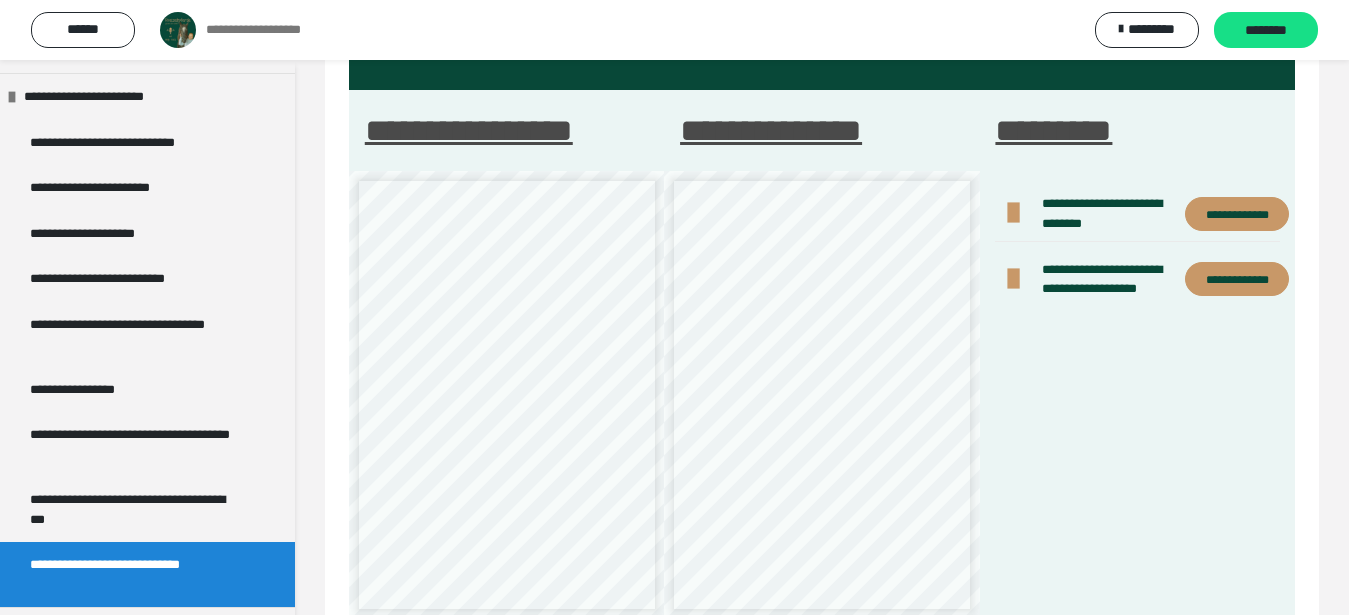 click on "**********" at bounding box center (1237, 214) 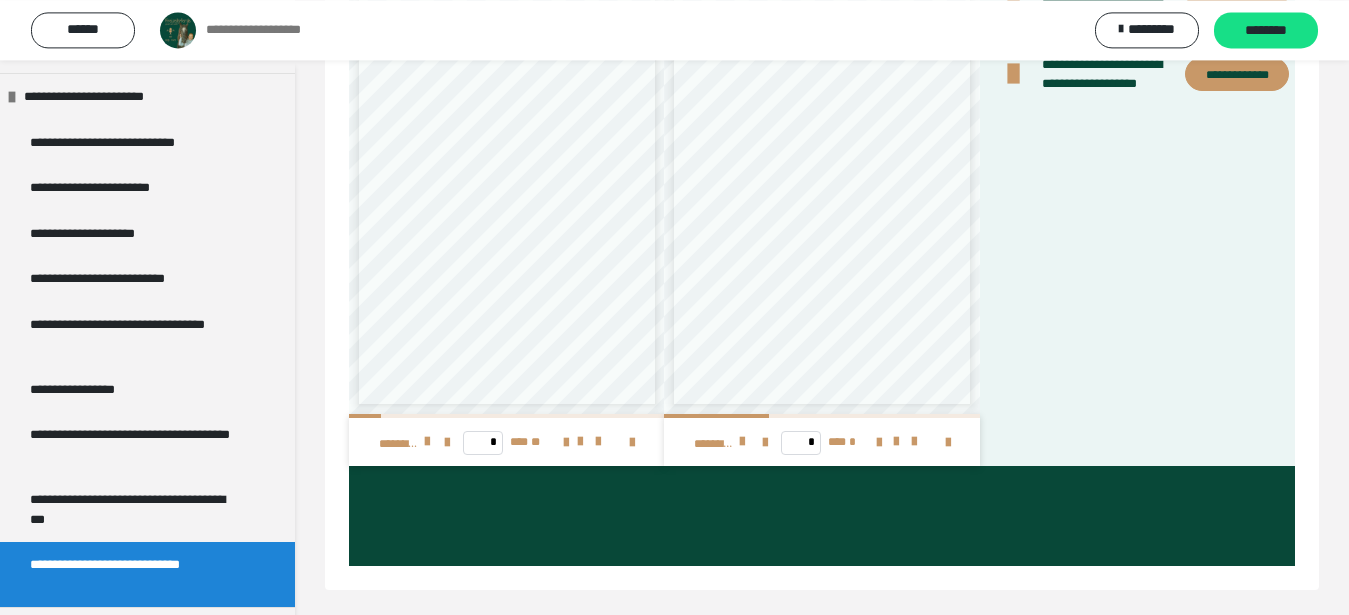 scroll, scrollTop: 361, scrollLeft: 0, axis: vertical 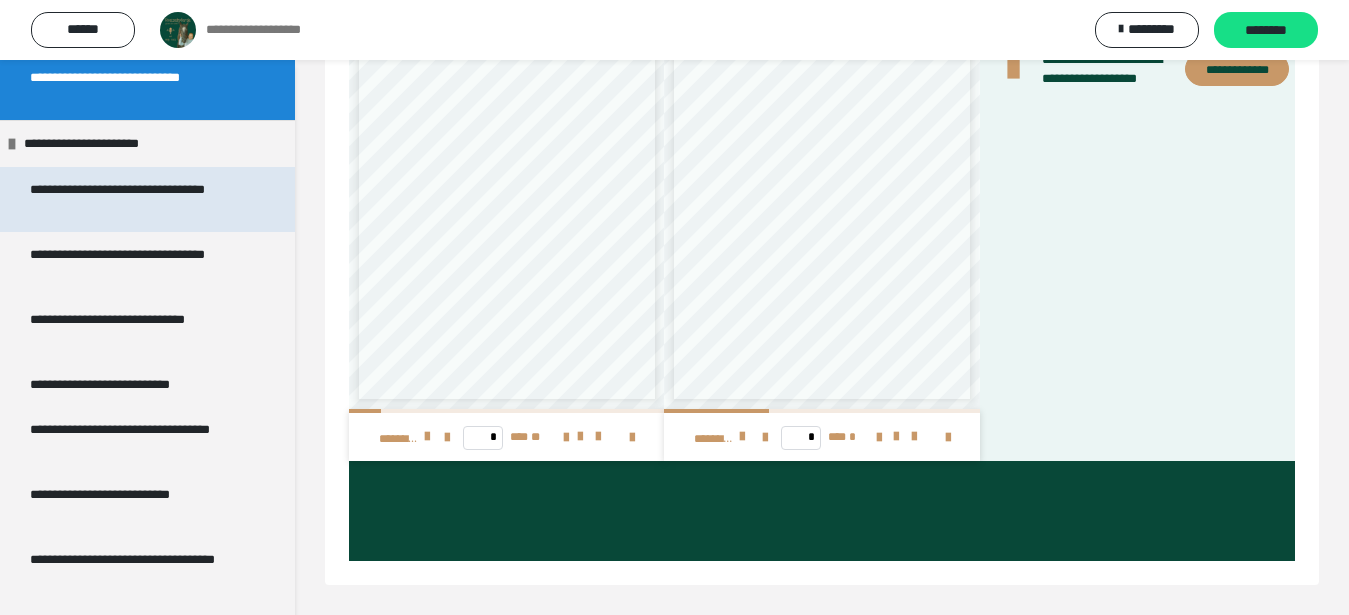click on "**********" at bounding box center (131, 199) 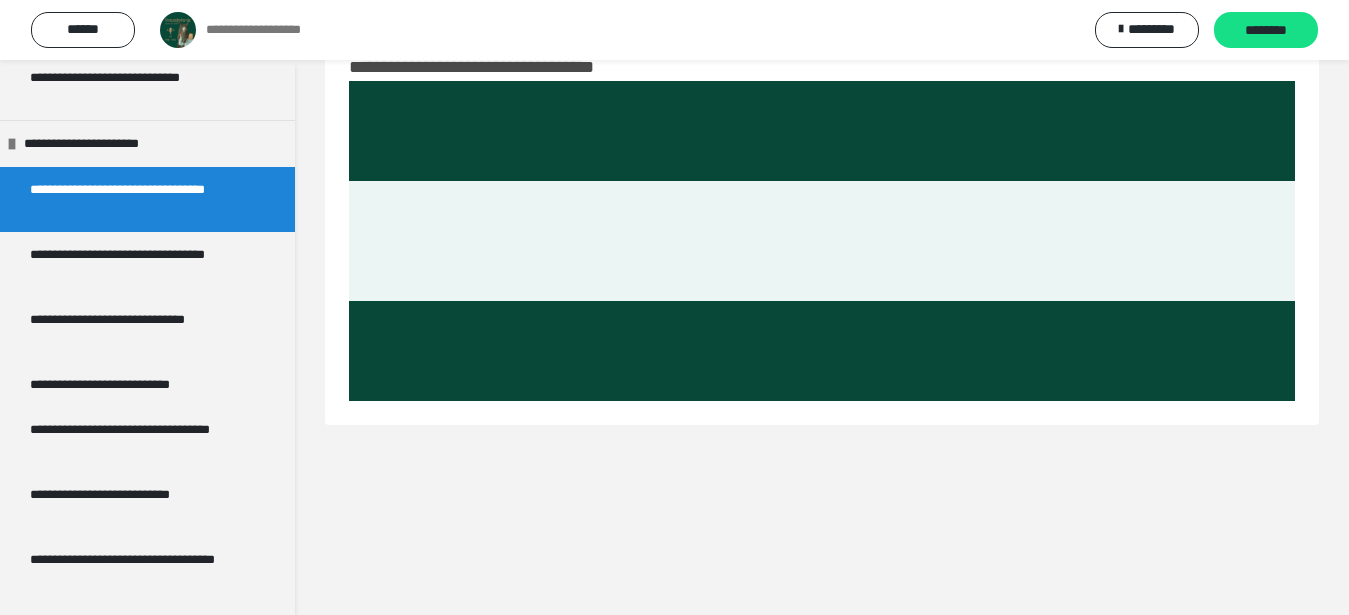 scroll, scrollTop: 60, scrollLeft: 0, axis: vertical 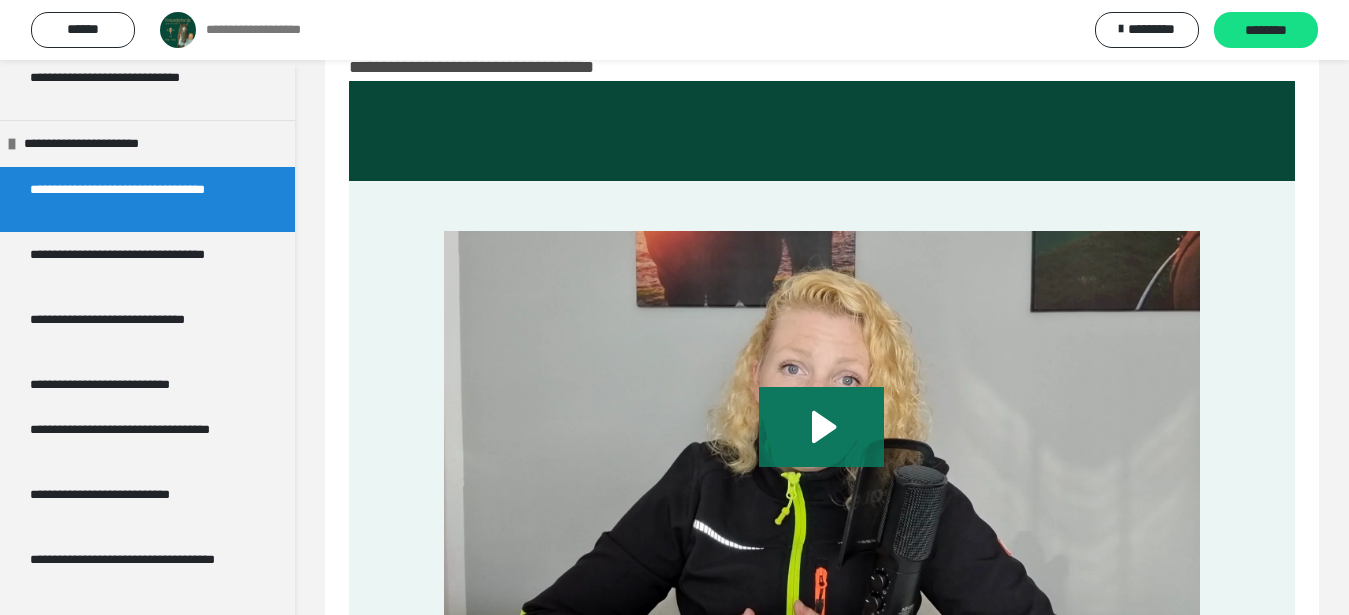 click 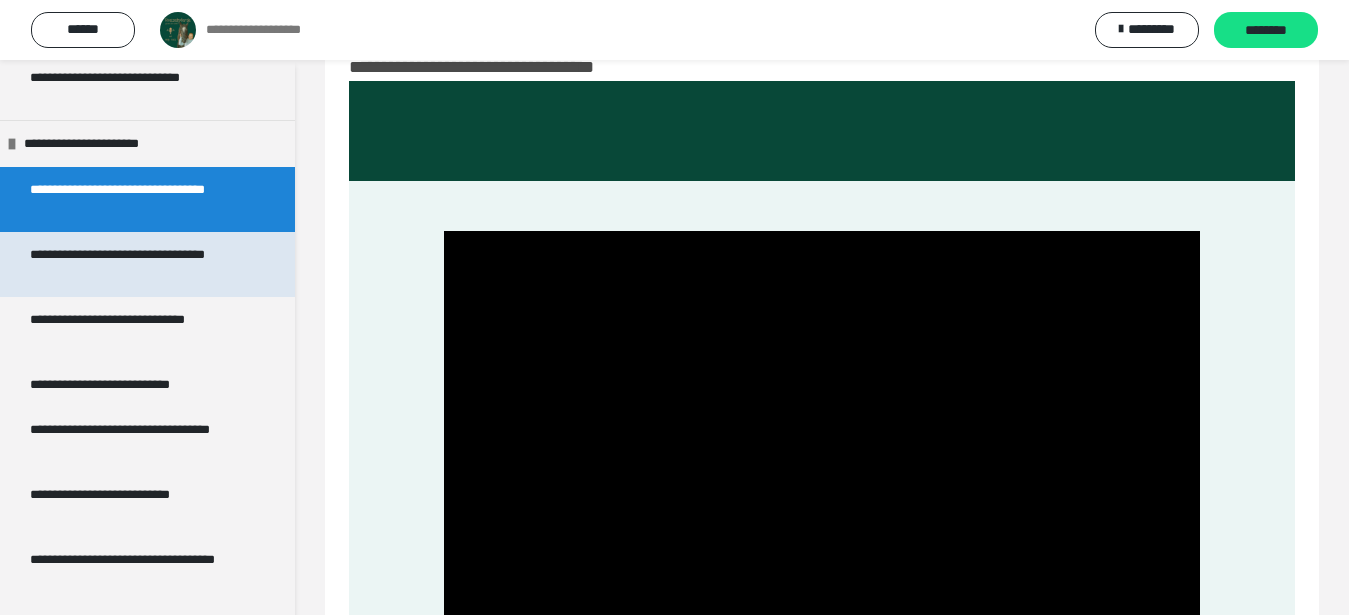 click on "**********" at bounding box center (131, 264) 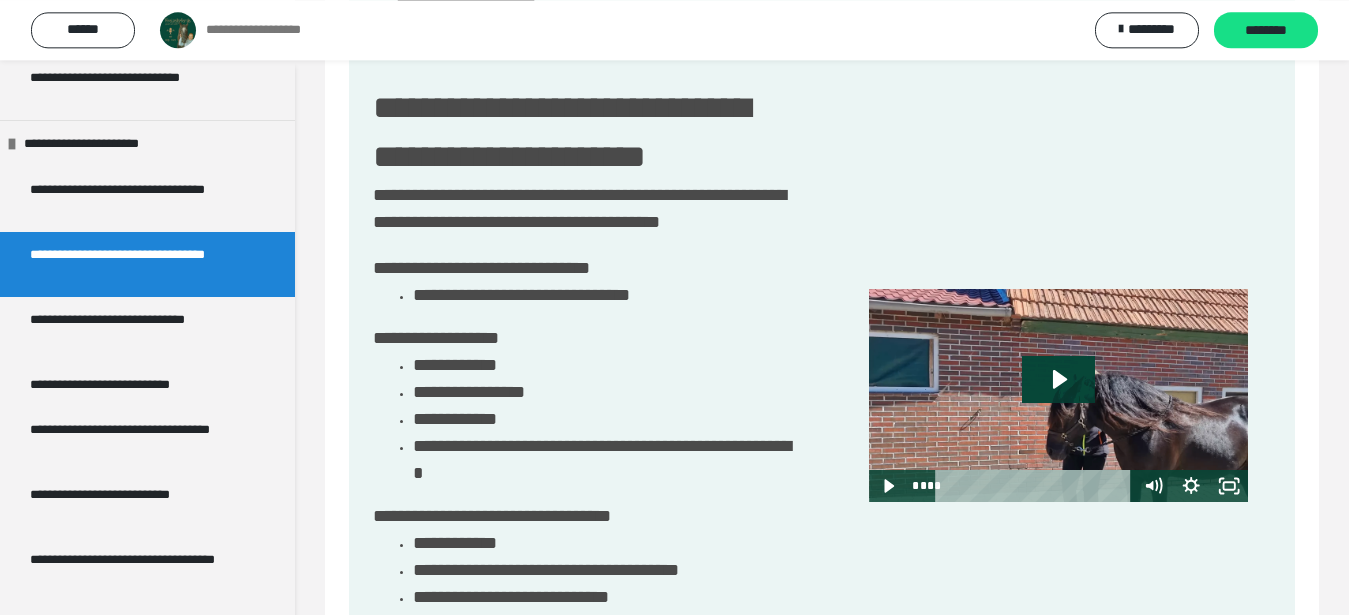 scroll, scrollTop: 587, scrollLeft: 0, axis: vertical 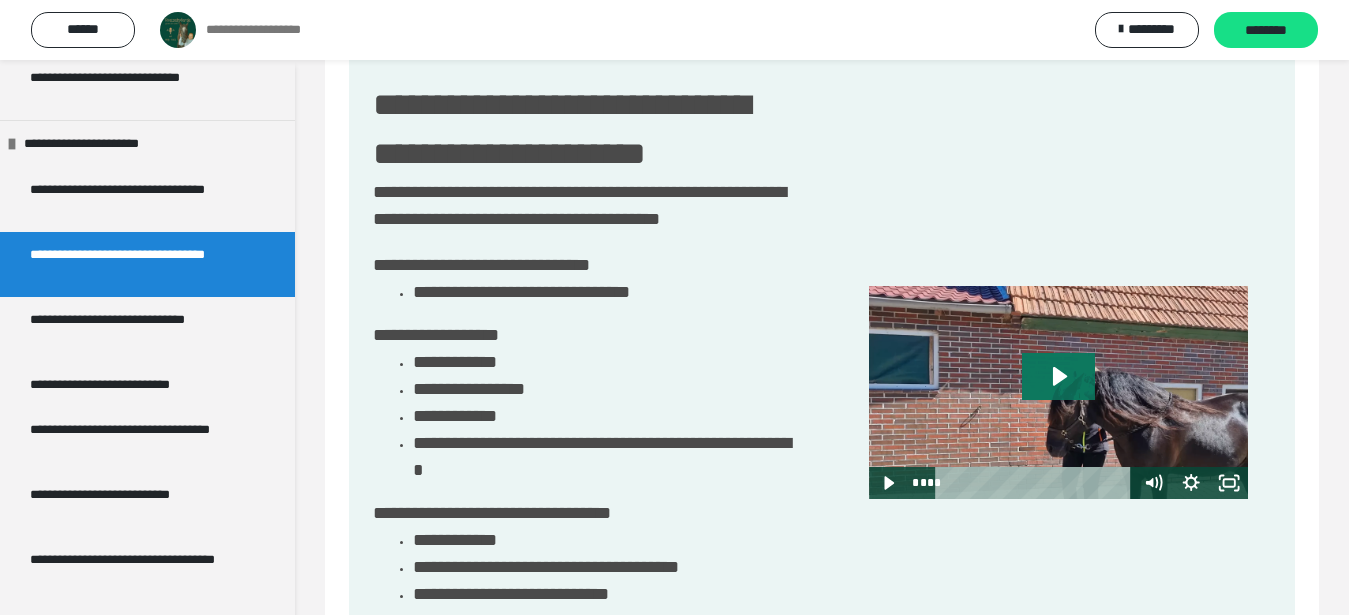 click 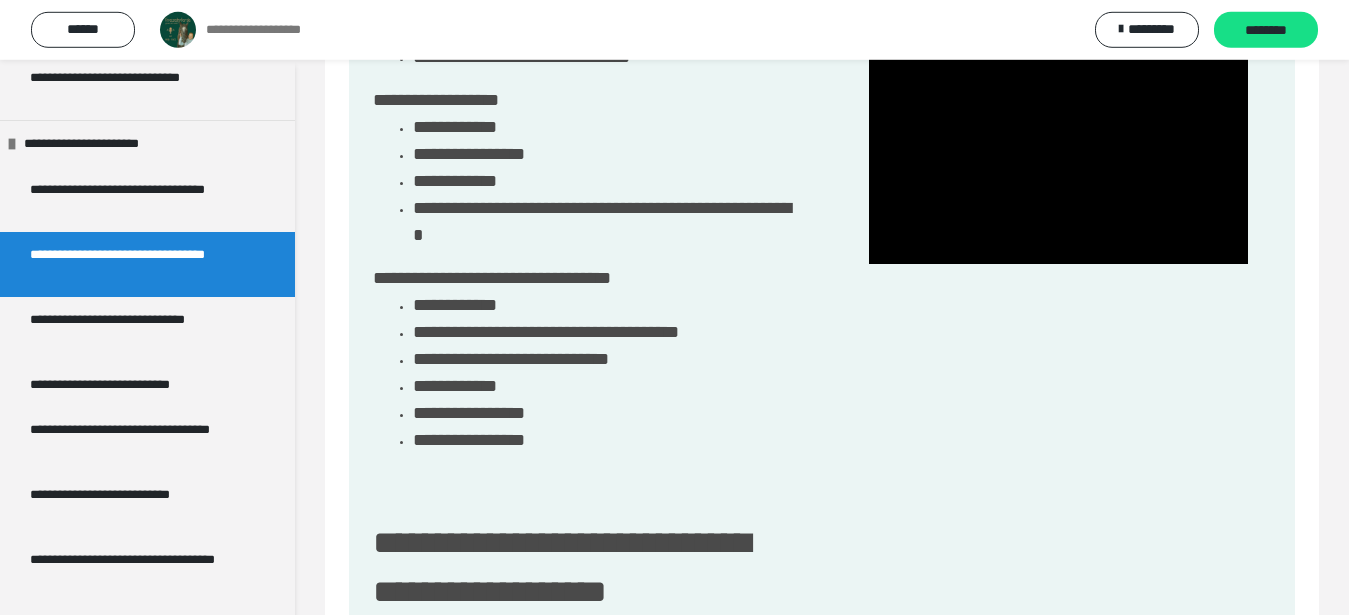 scroll, scrollTop: 825, scrollLeft: 0, axis: vertical 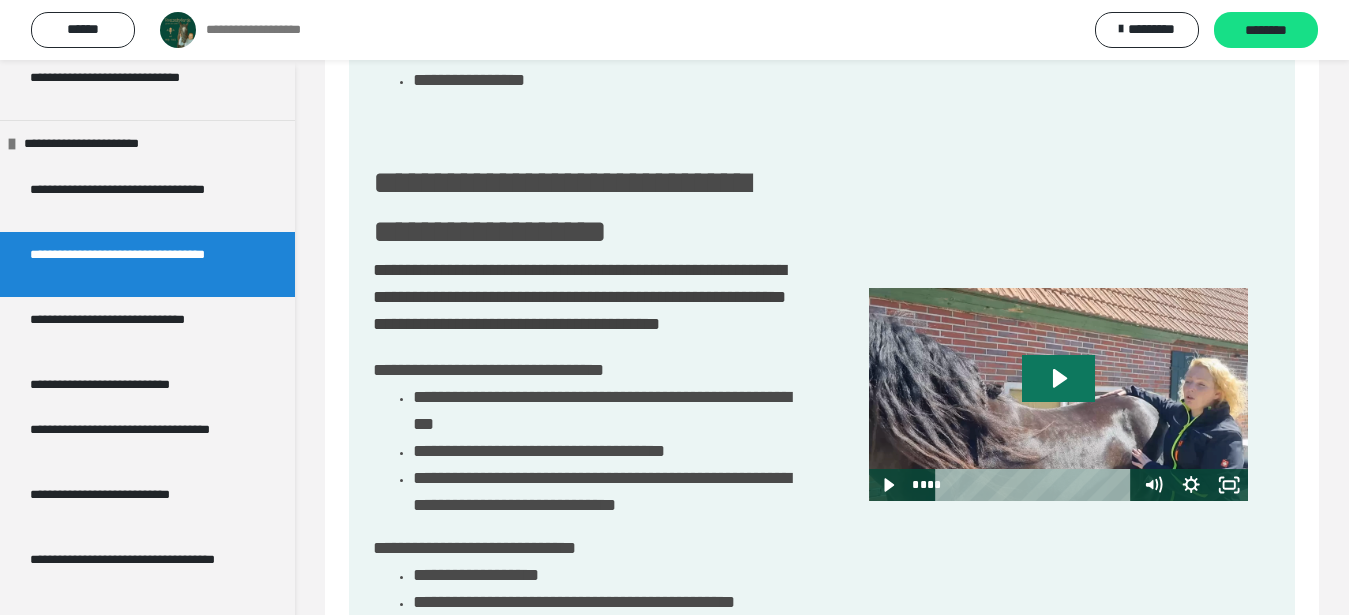 click 